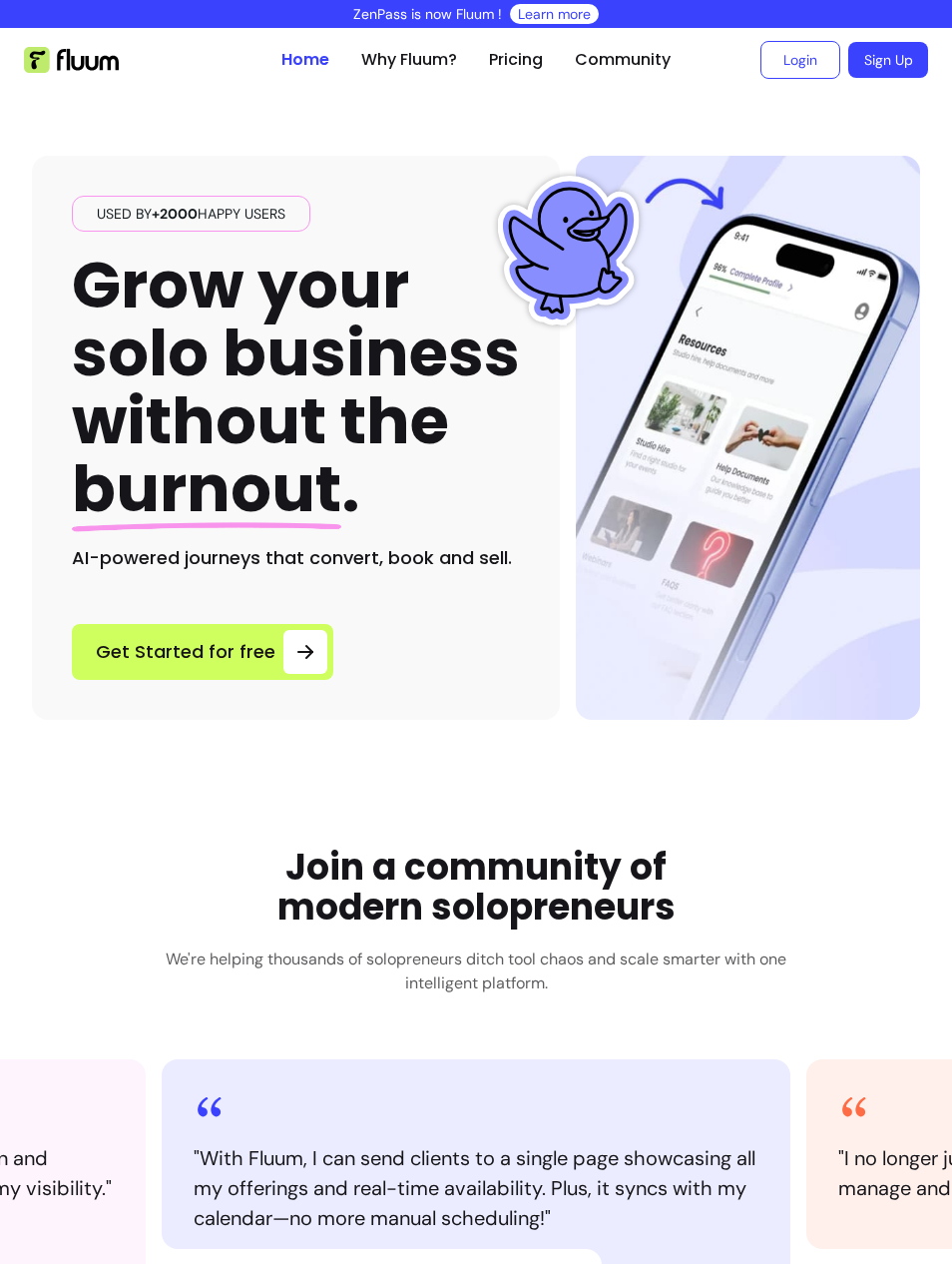 scroll, scrollTop: 0, scrollLeft: 0, axis: both 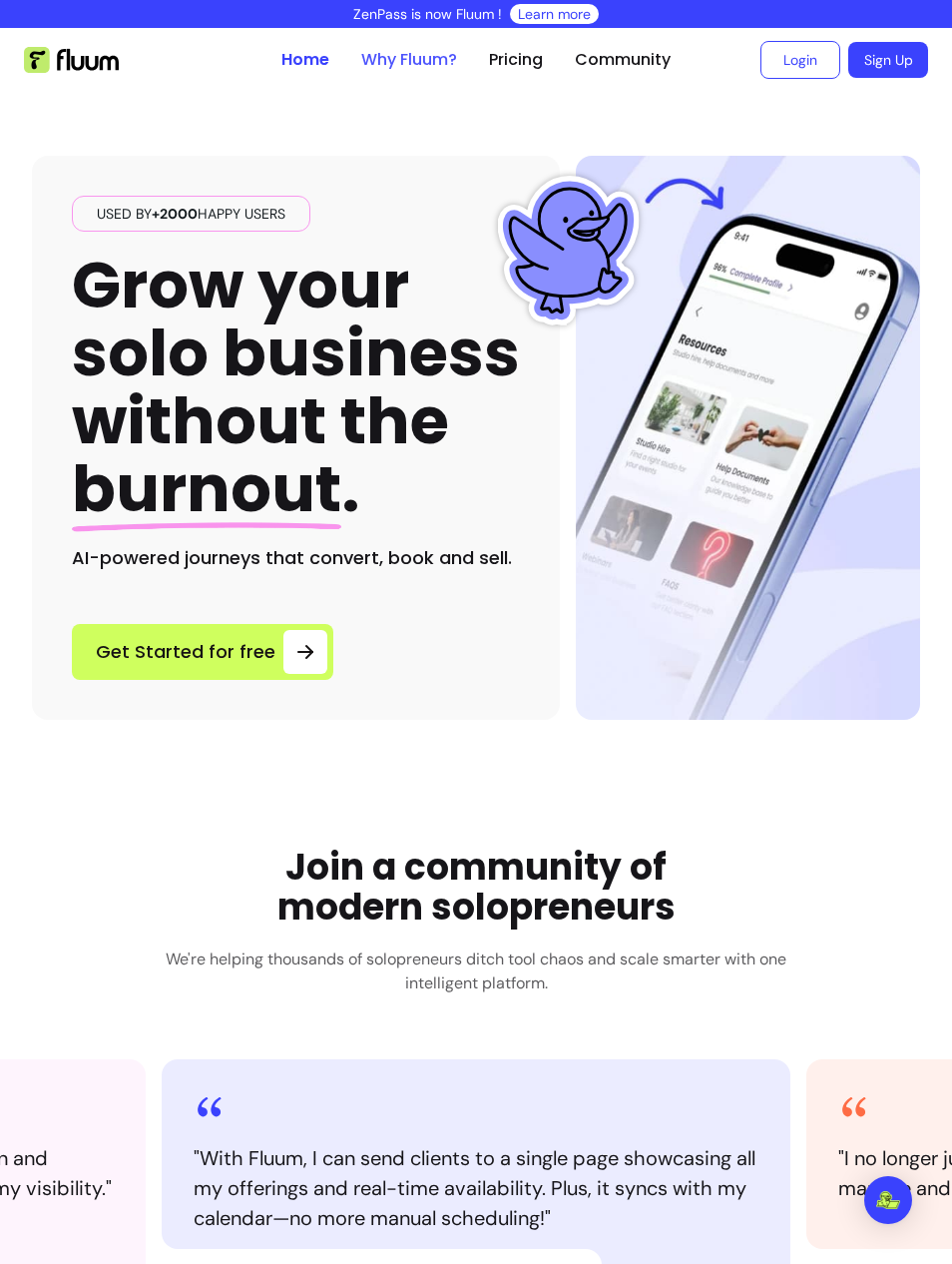 click on "Why Fluum?" at bounding box center [409, 60] 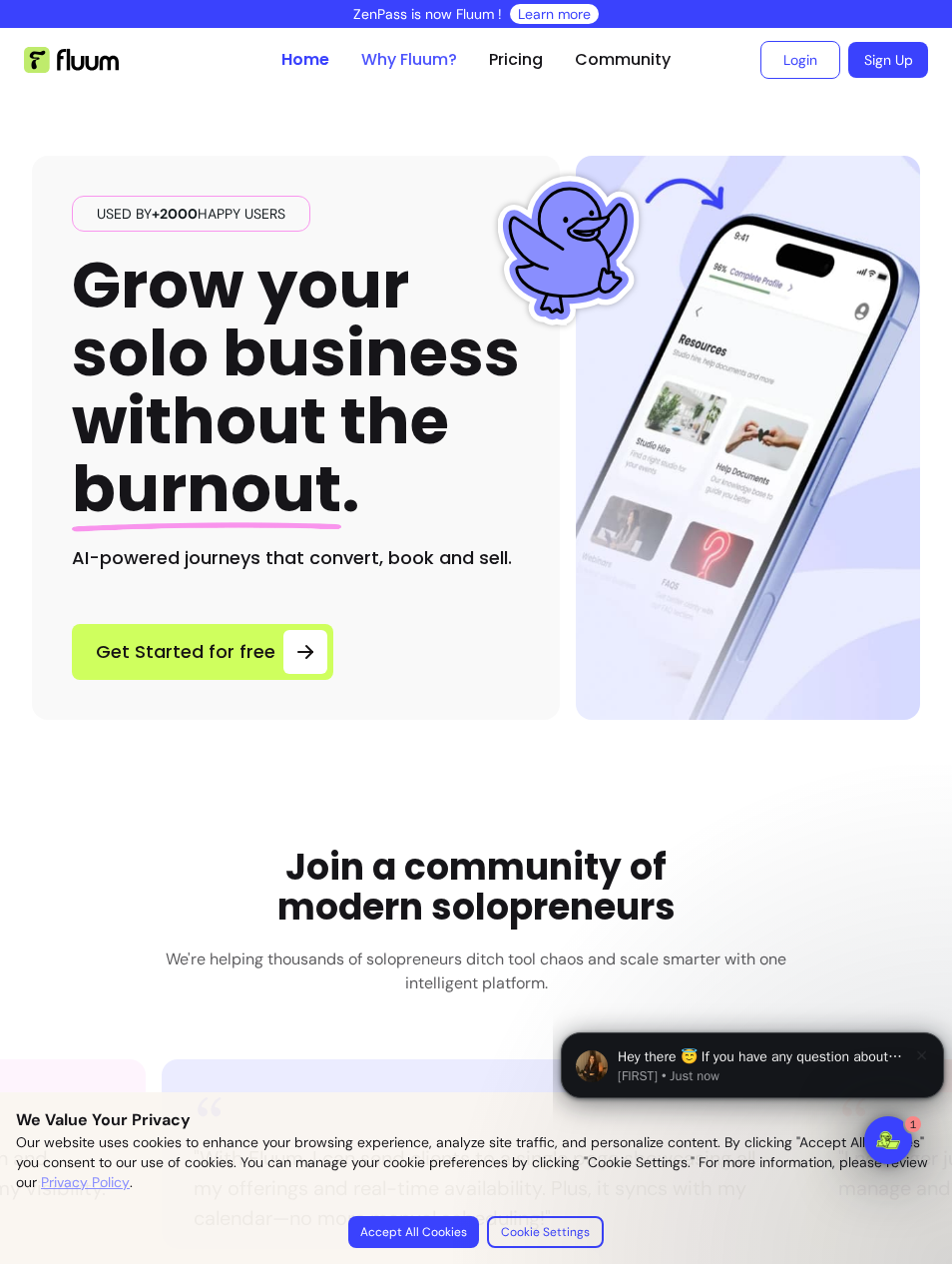 scroll, scrollTop: 0, scrollLeft: 0, axis: both 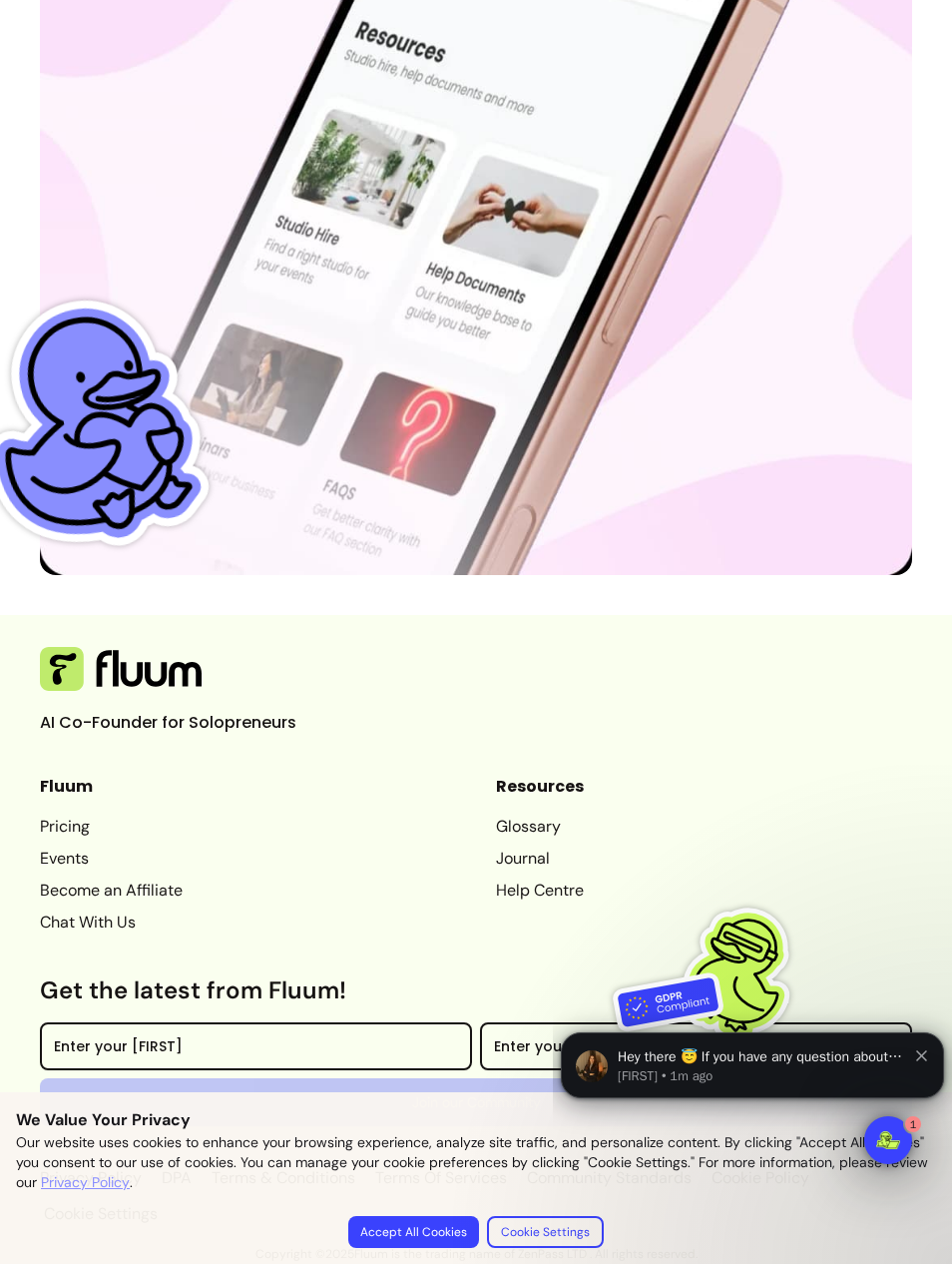 click on "Pricing" at bounding box center [247, 827] 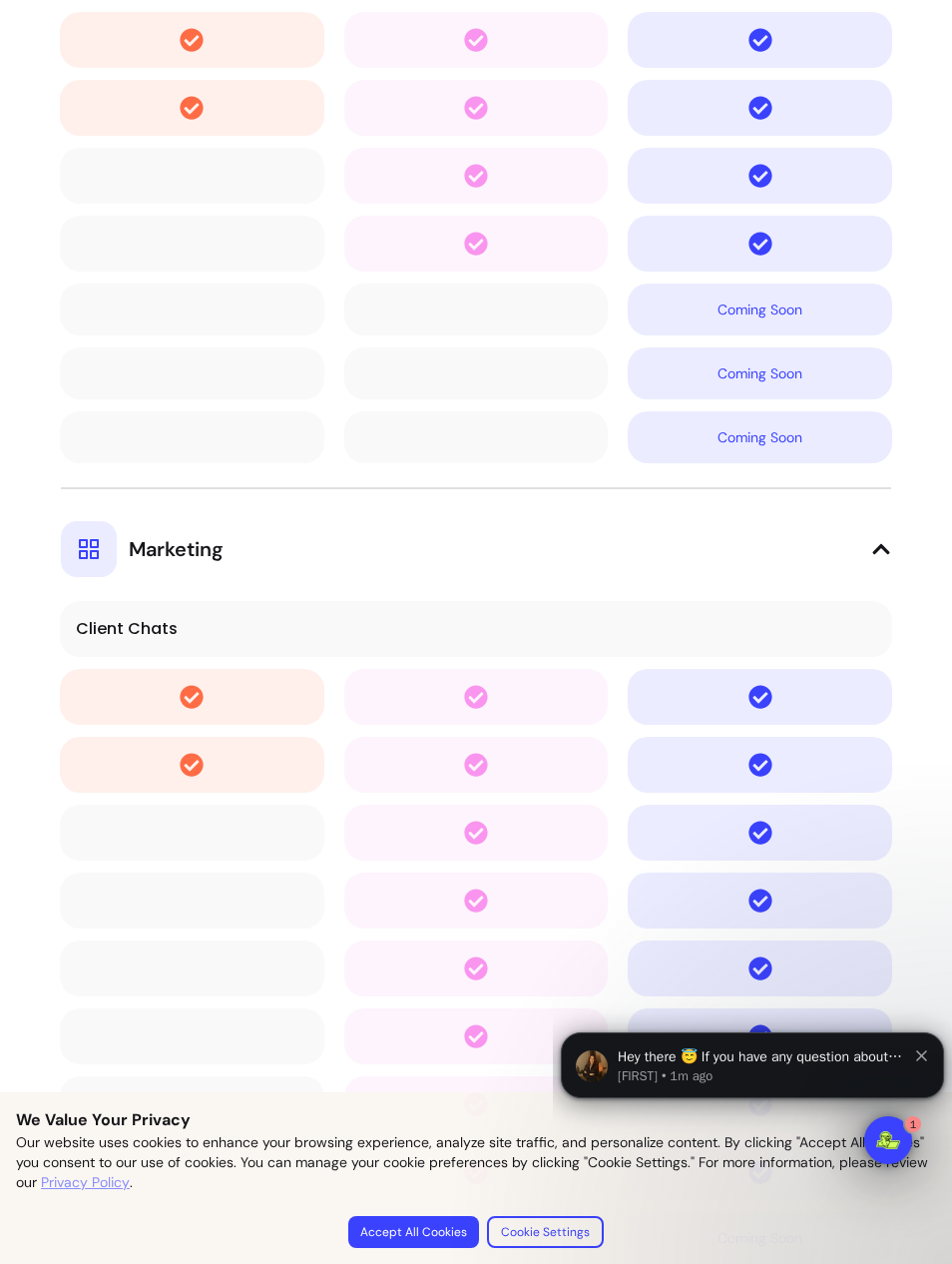 scroll, scrollTop: 5682, scrollLeft: 0, axis: vertical 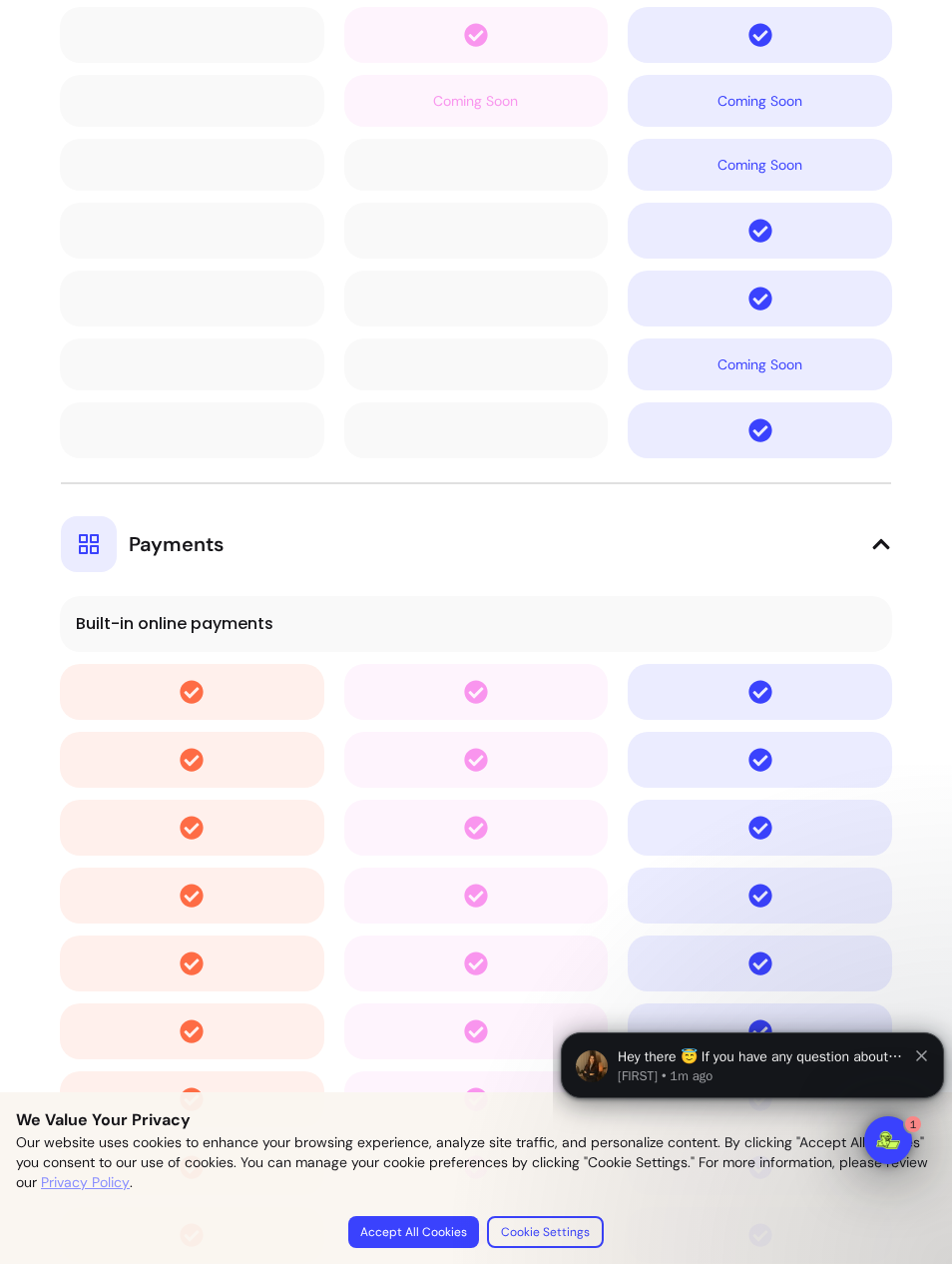 click at bounding box center [192, 828] 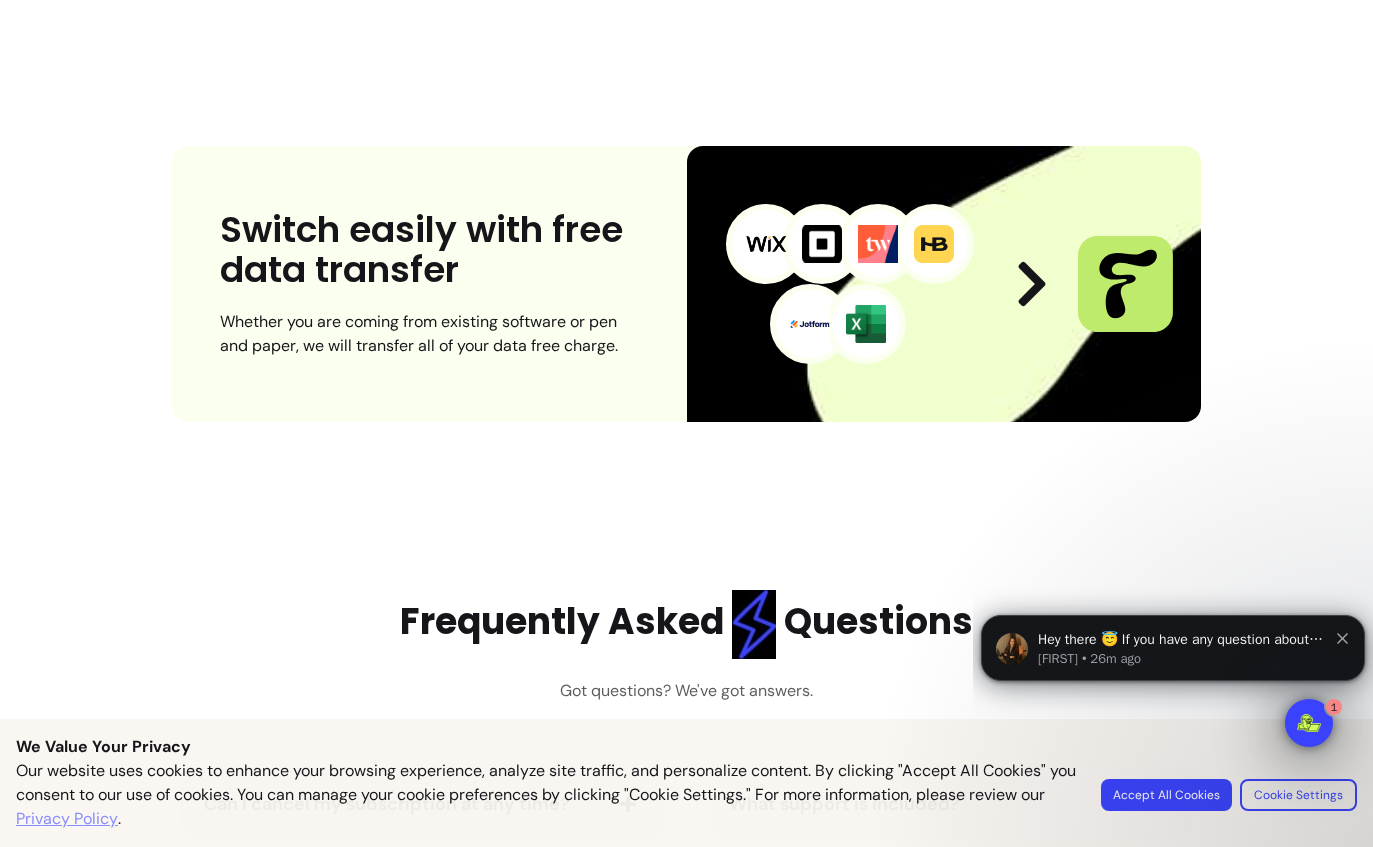 scroll, scrollTop: 9166, scrollLeft: 0, axis: vertical 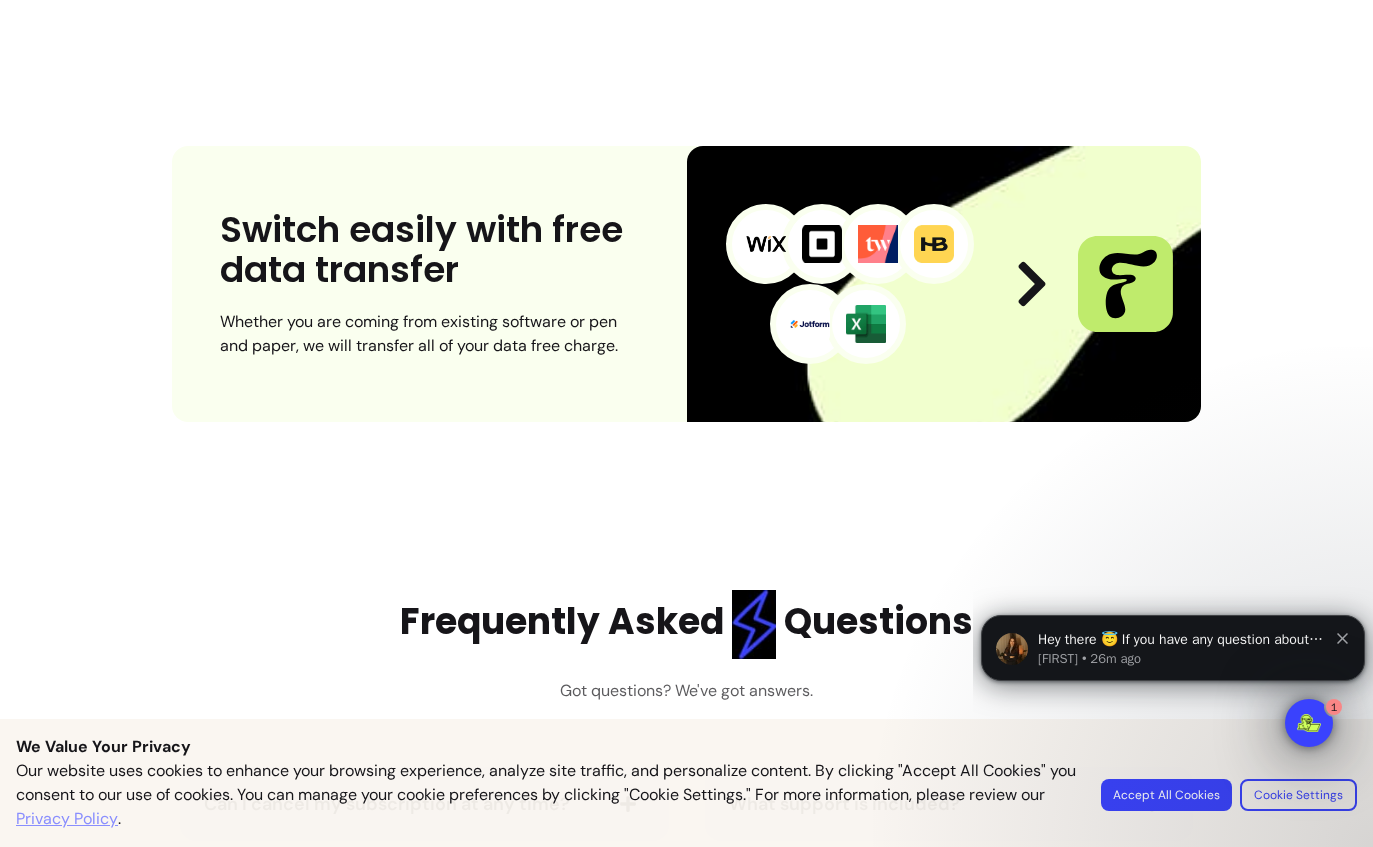 click 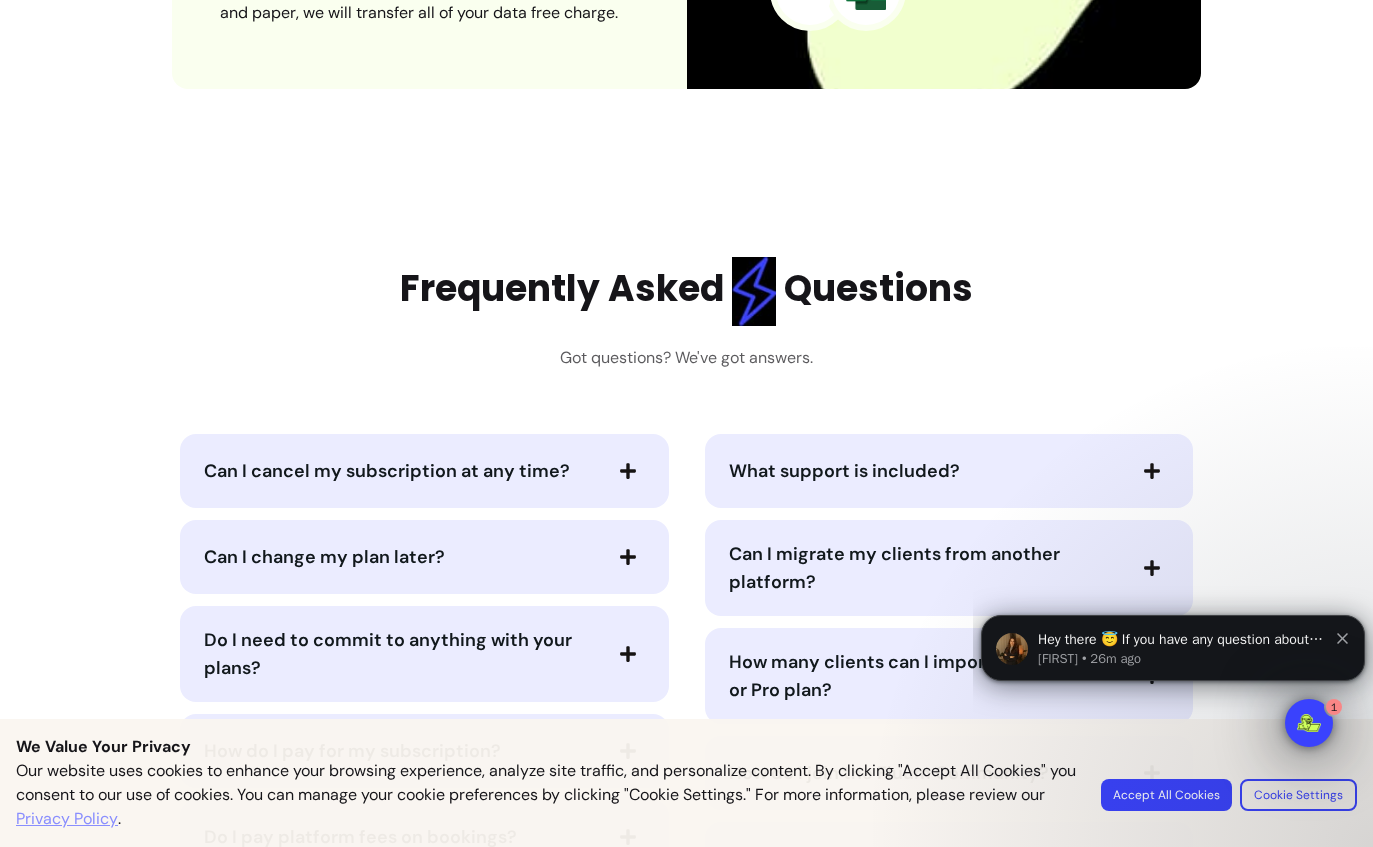 scroll, scrollTop: 9499, scrollLeft: 0, axis: vertical 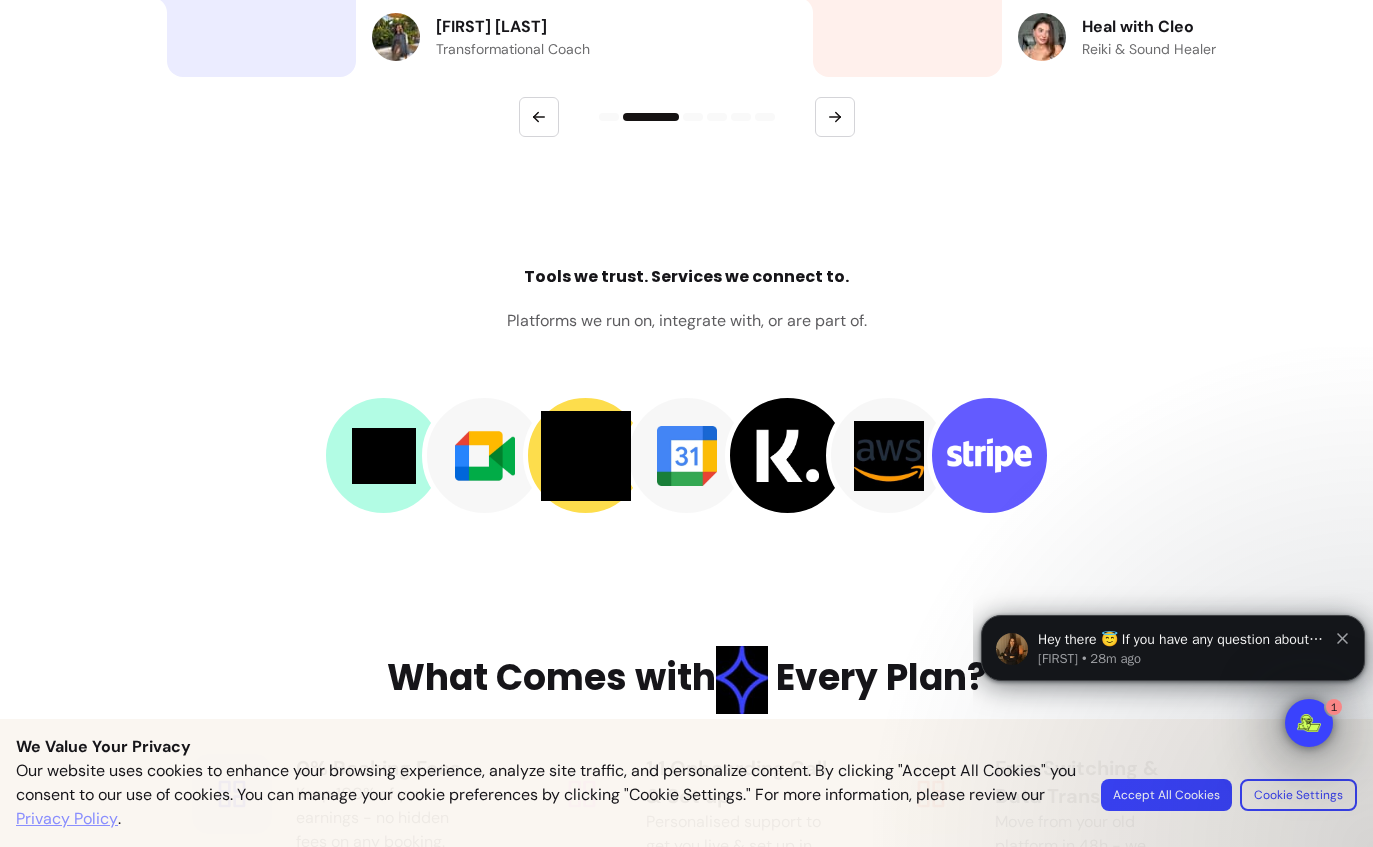 click at bounding box center [384, 456] 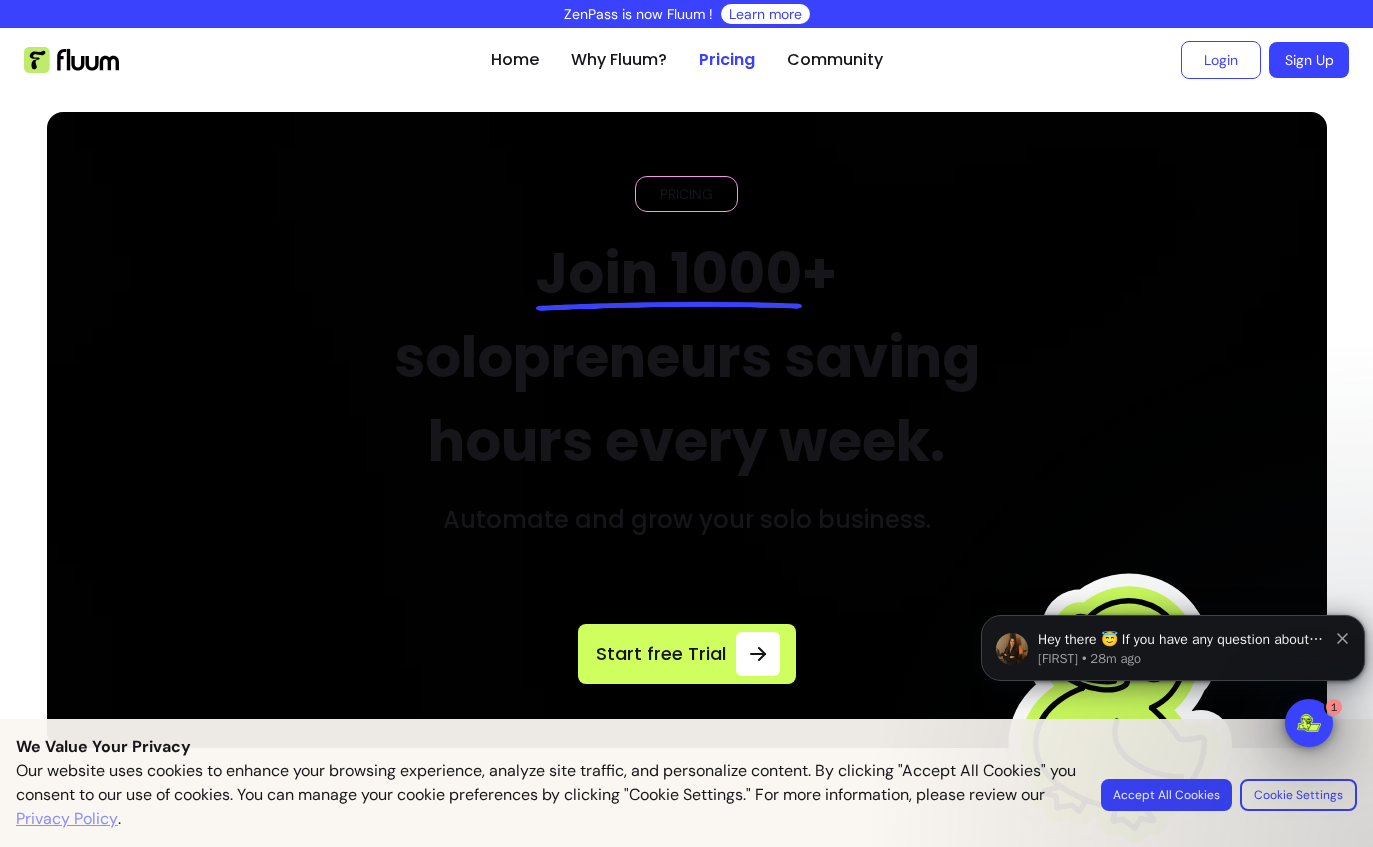 scroll, scrollTop: 0, scrollLeft: 0, axis: both 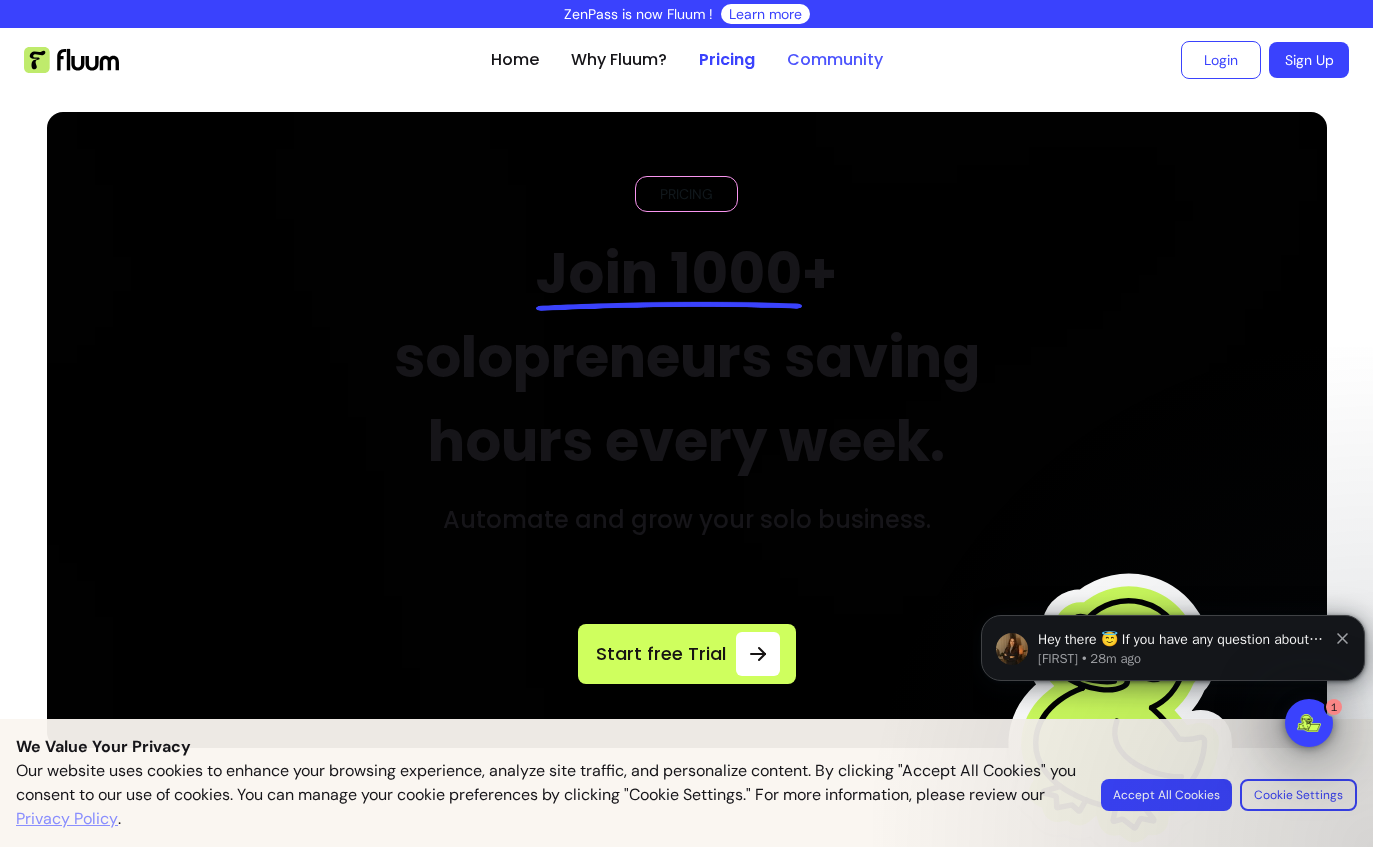 click on "Community" at bounding box center [835, 60] 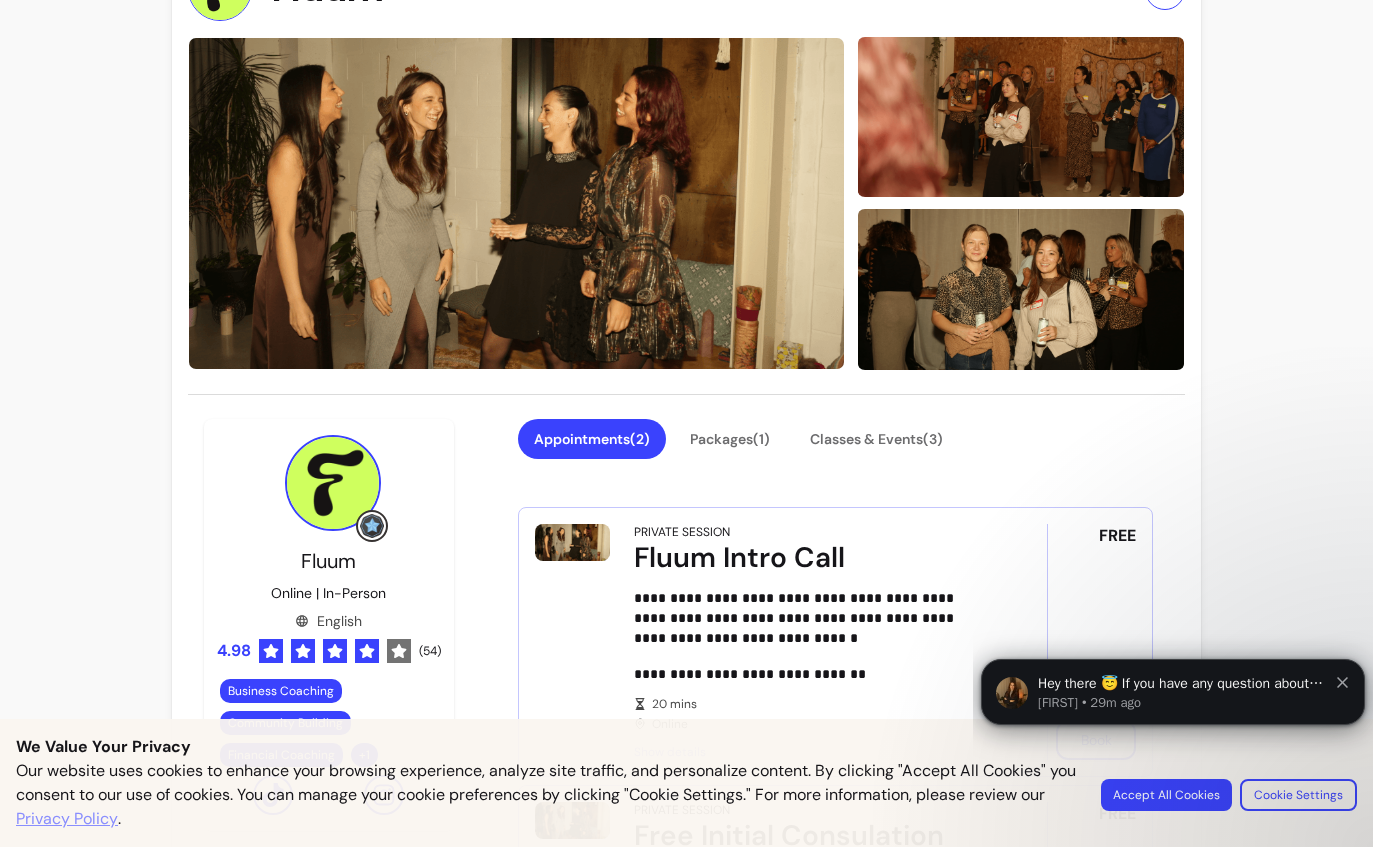 scroll, scrollTop: 111, scrollLeft: 0, axis: vertical 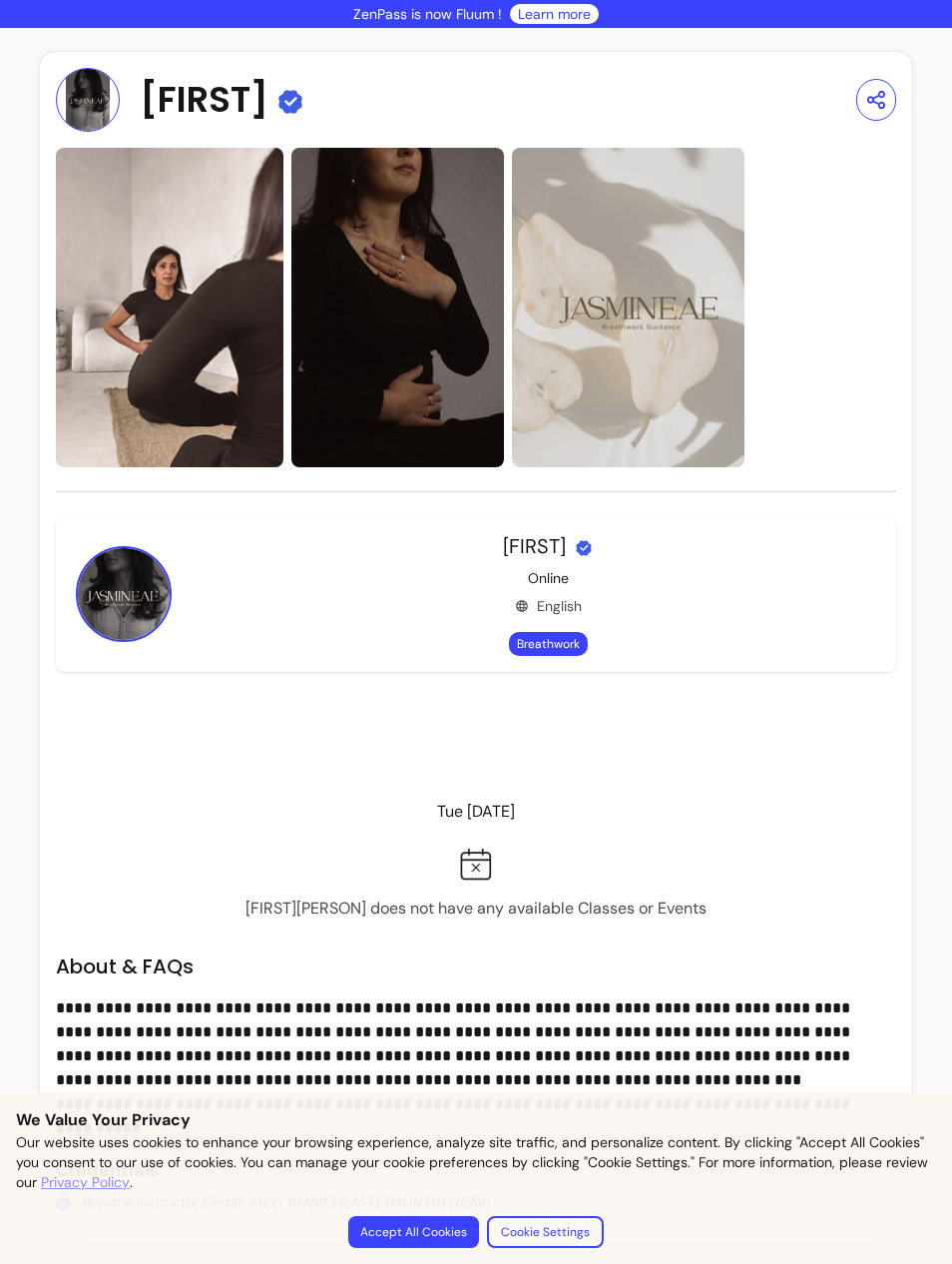 click on "Breathwork" at bounding box center [548, 644] 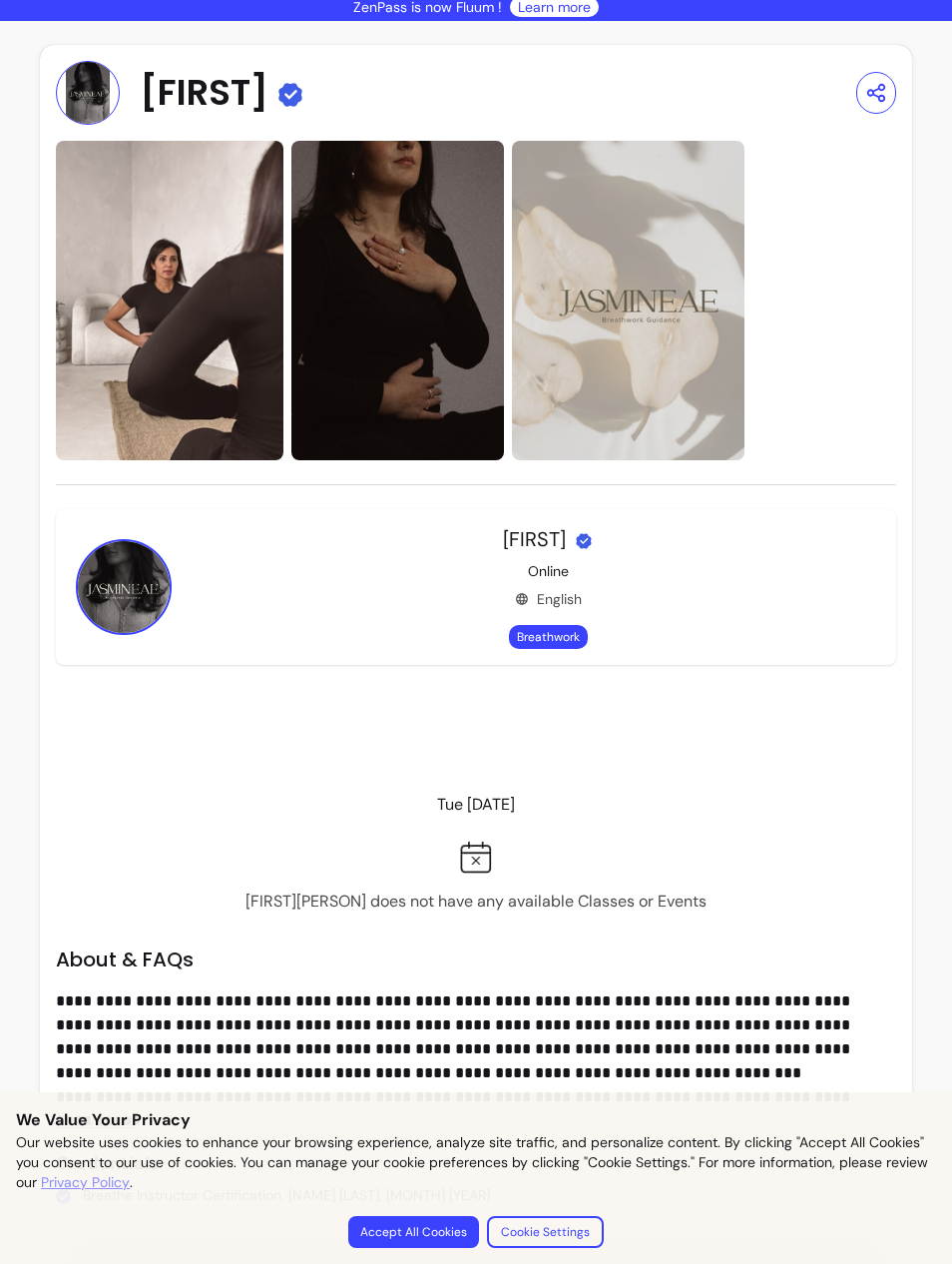 click at bounding box center [476, 857] 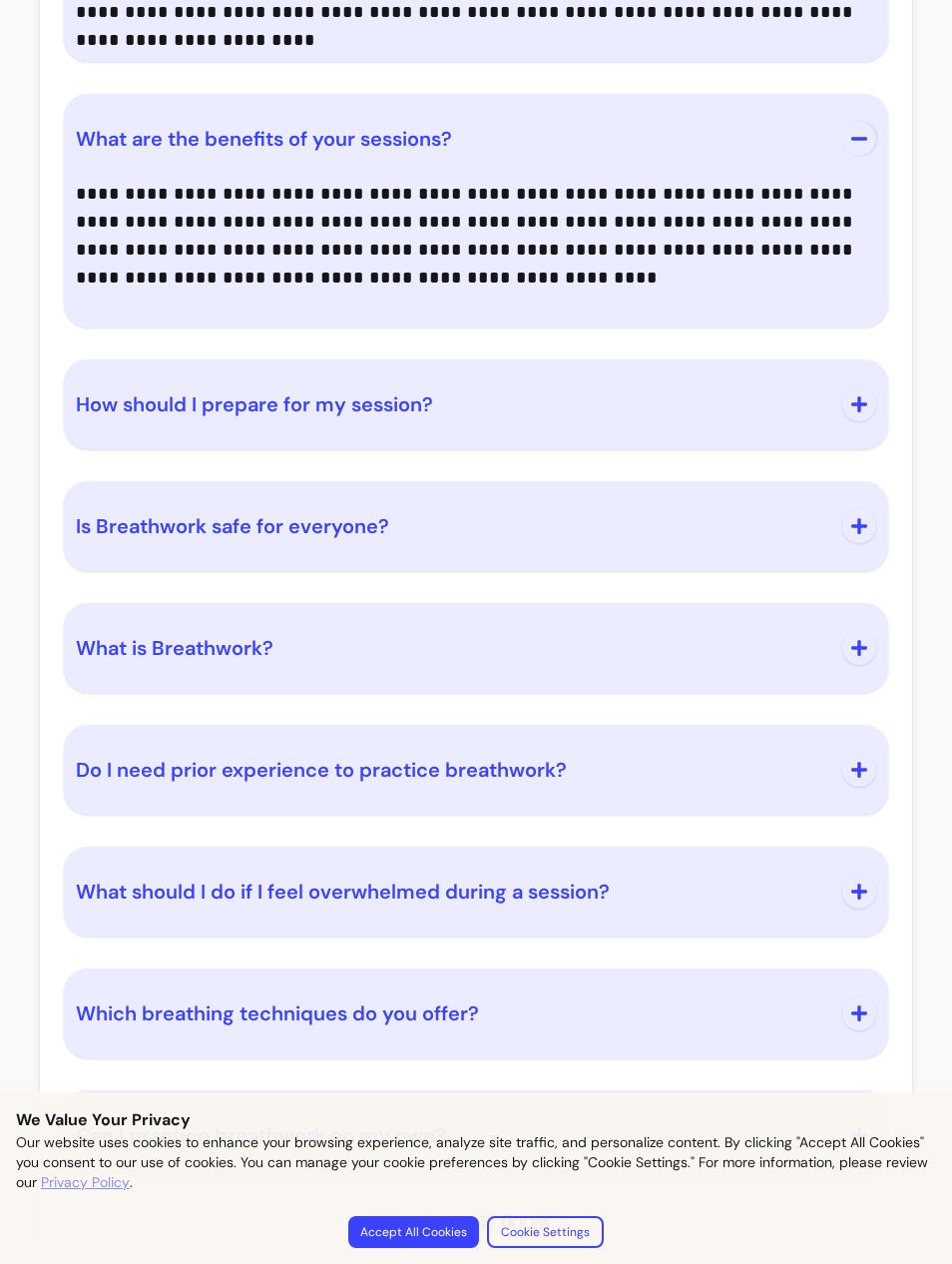 scroll, scrollTop: 1473, scrollLeft: 0, axis: vertical 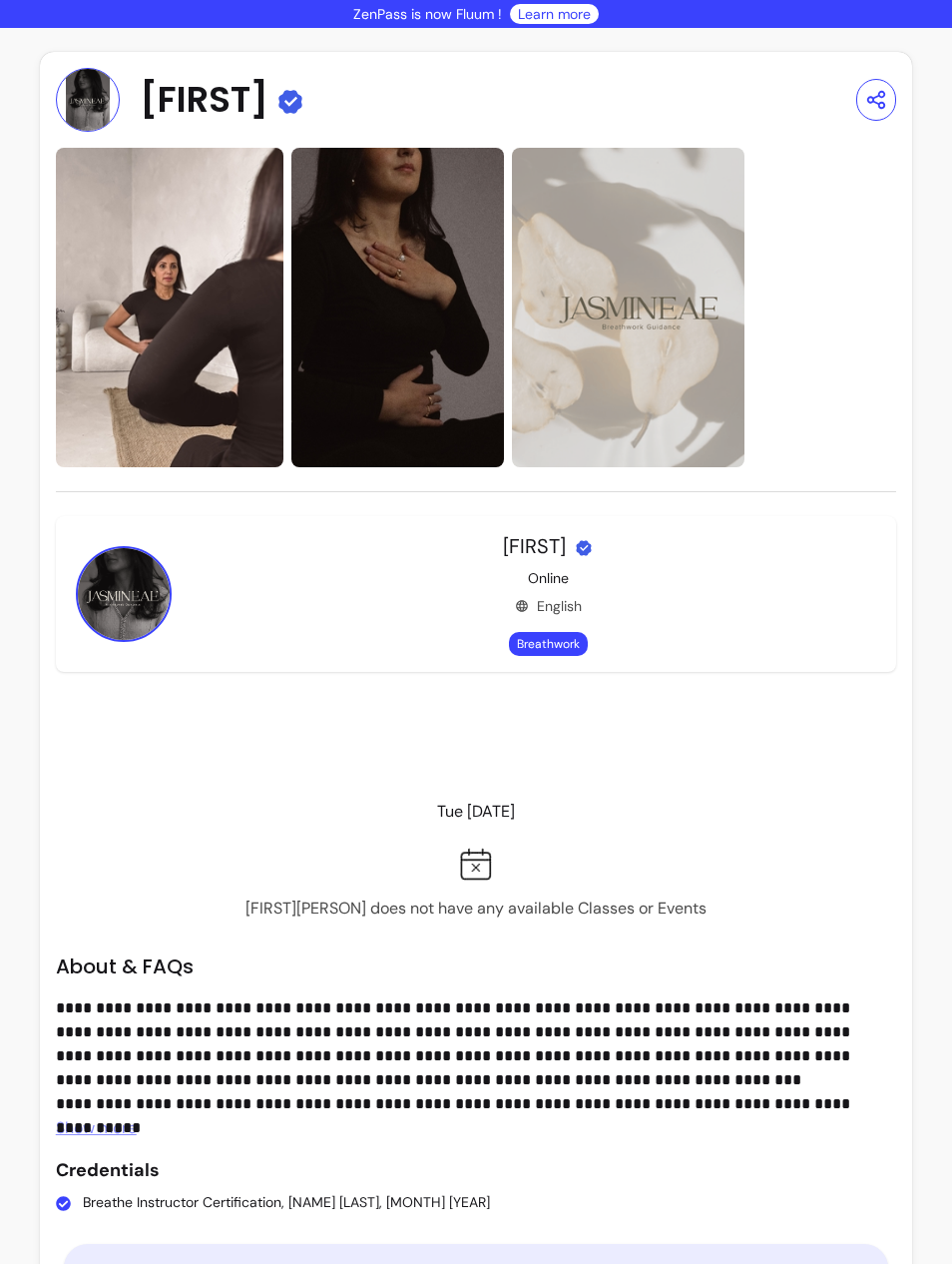 click on "Breathwork" at bounding box center (548, 644) 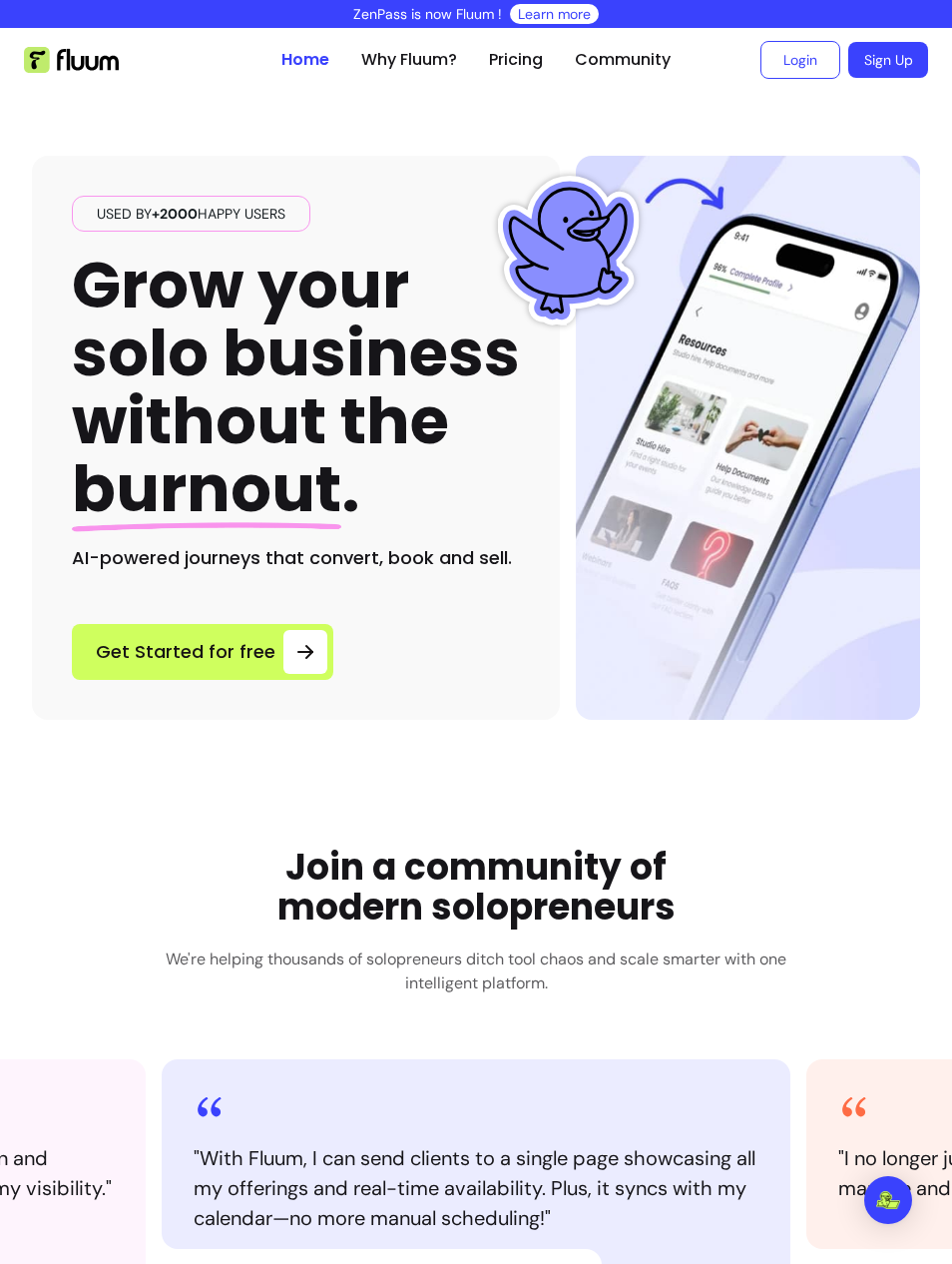 scroll, scrollTop: 0, scrollLeft: 0, axis: both 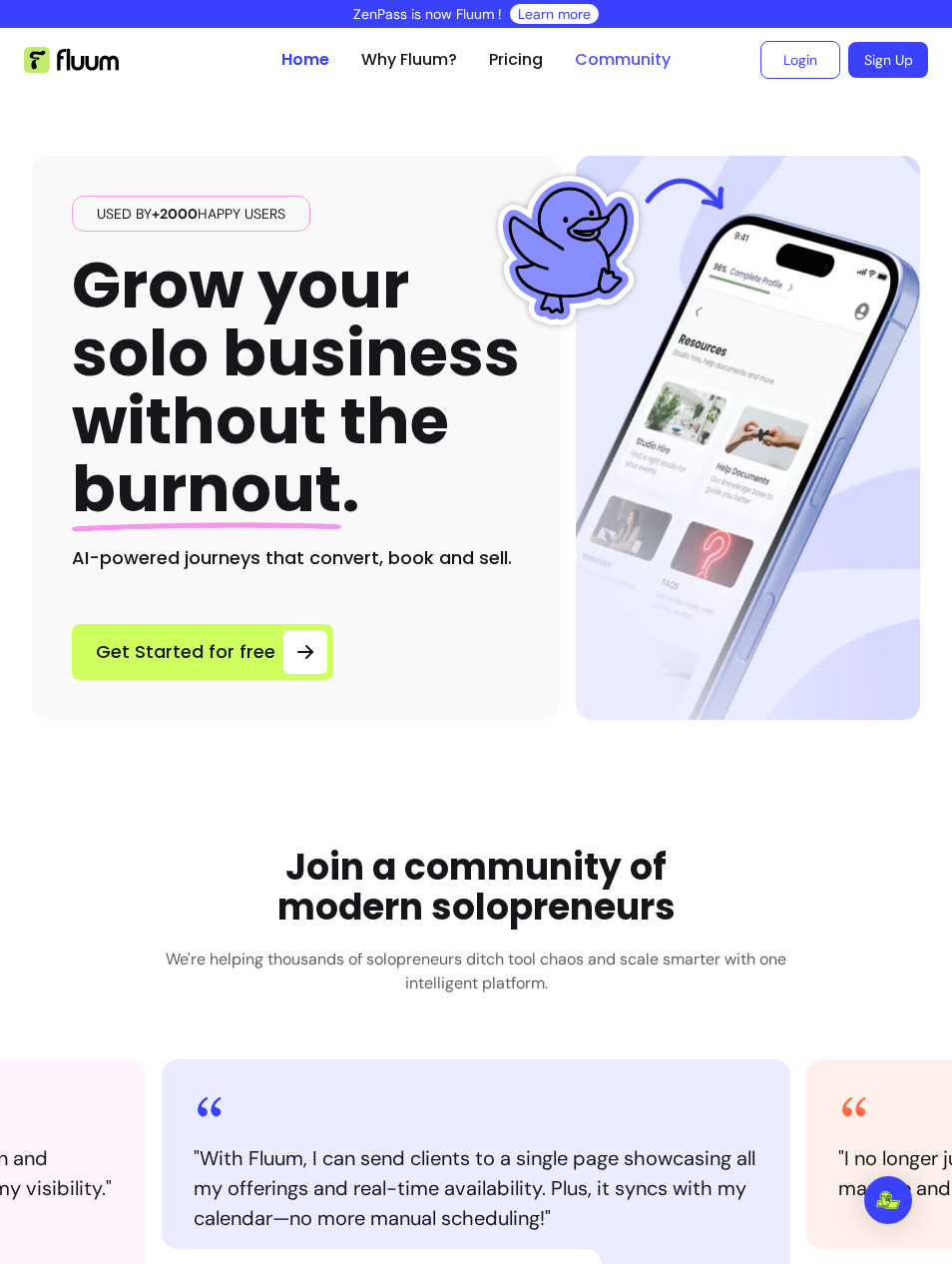 click on "Community" at bounding box center [623, 60] 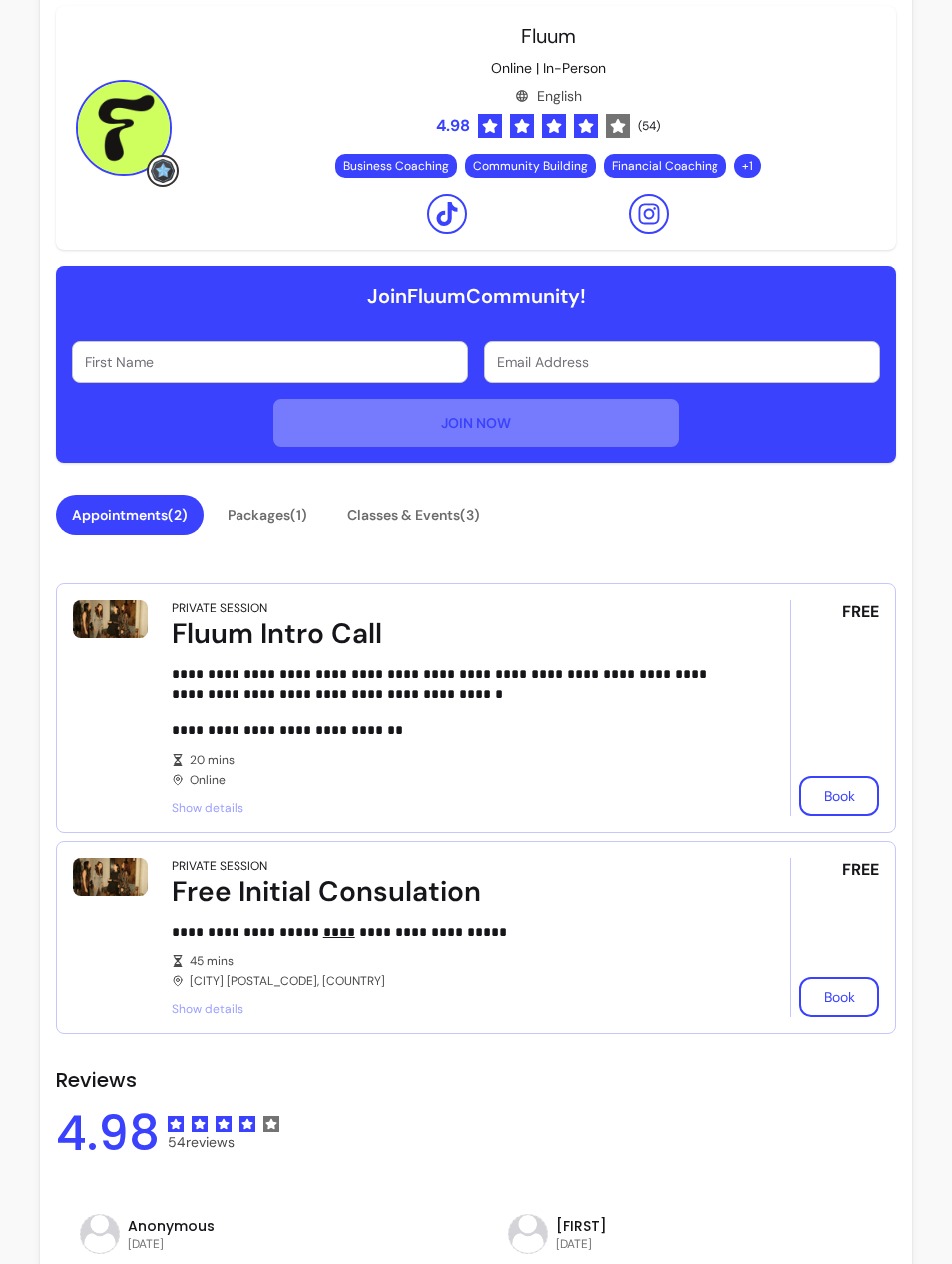 scroll, scrollTop: 513, scrollLeft: 0, axis: vertical 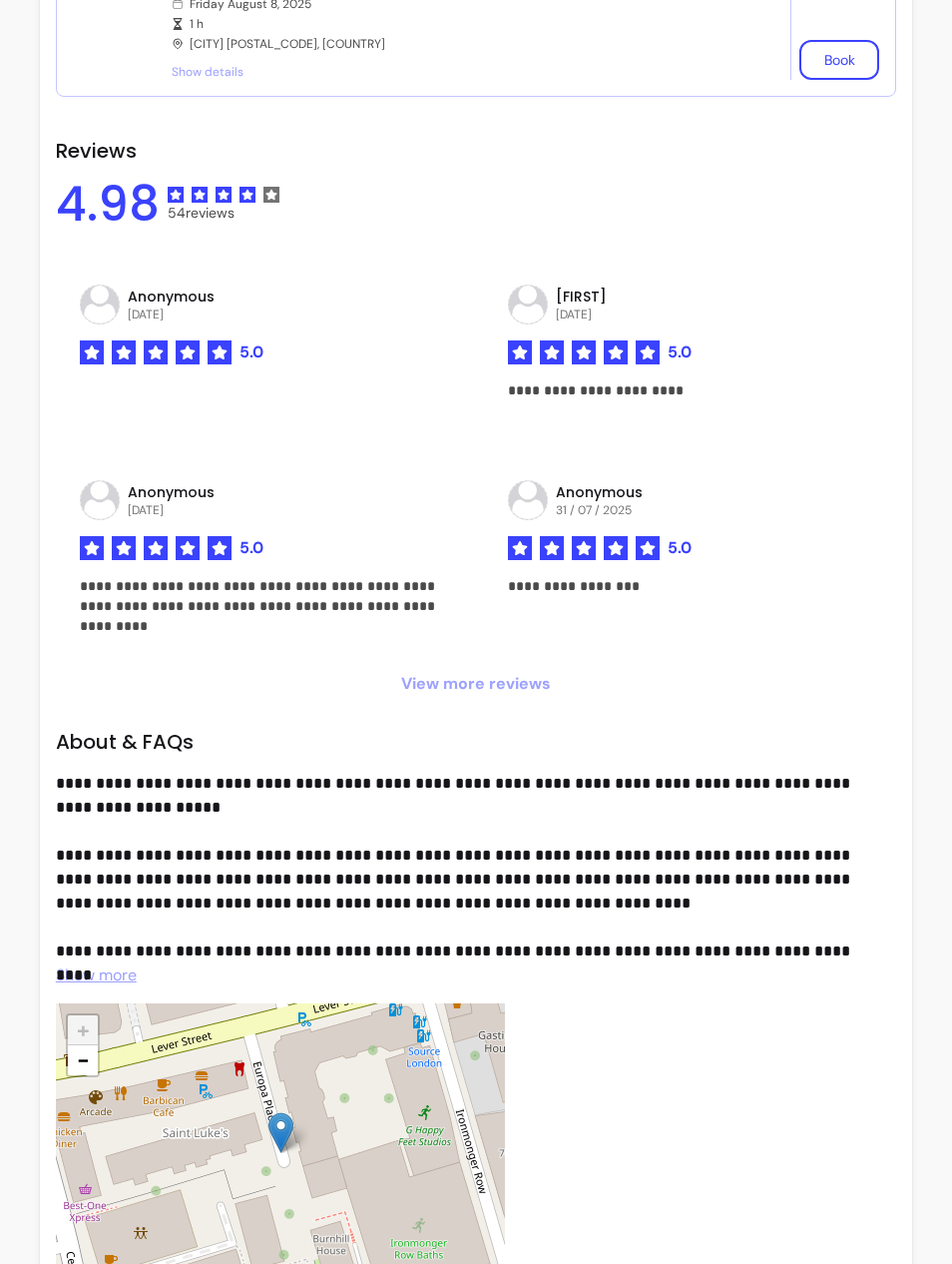 click on "View more reviews" at bounding box center (476, 684) 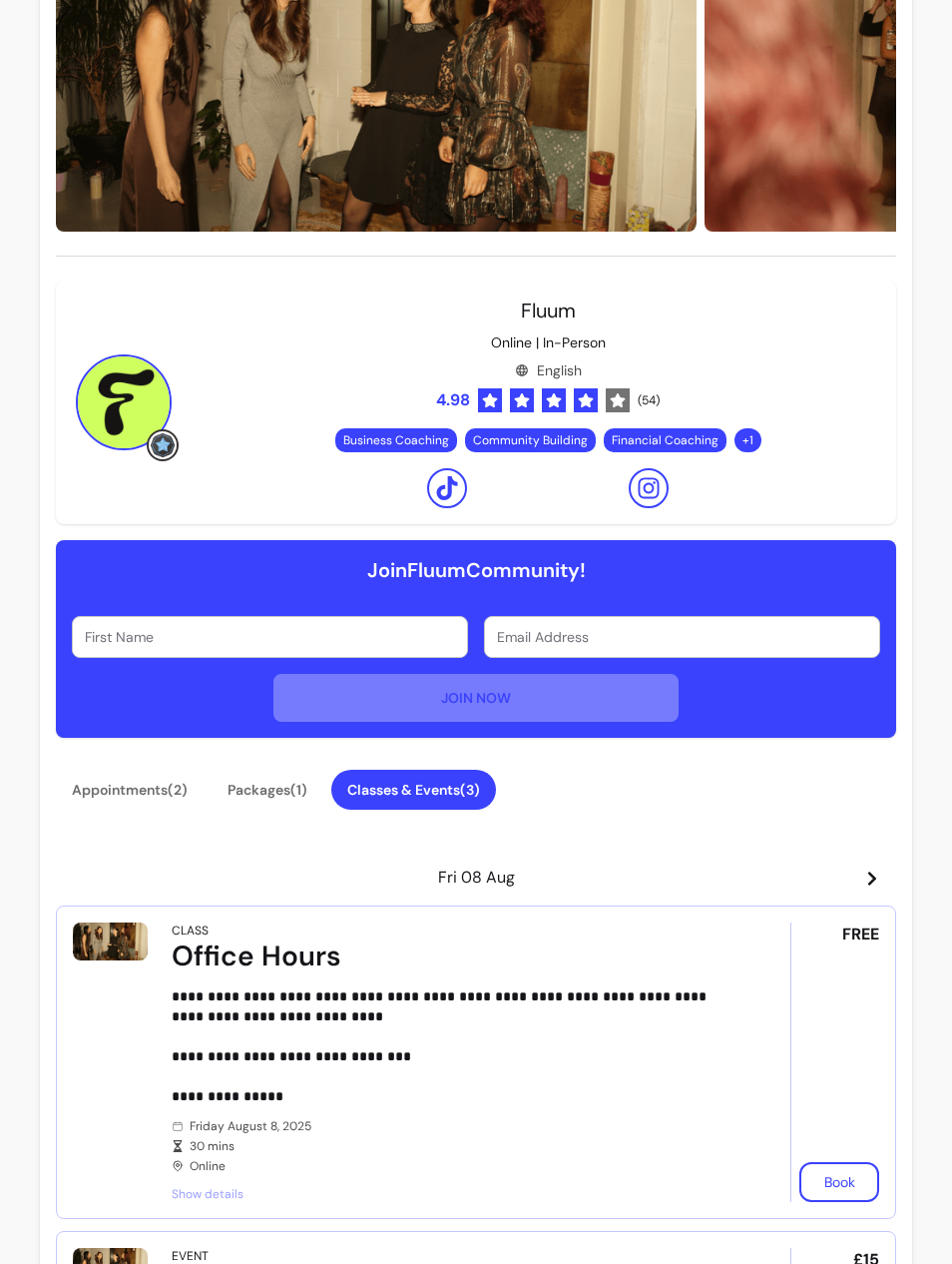 scroll, scrollTop: 235, scrollLeft: 0, axis: vertical 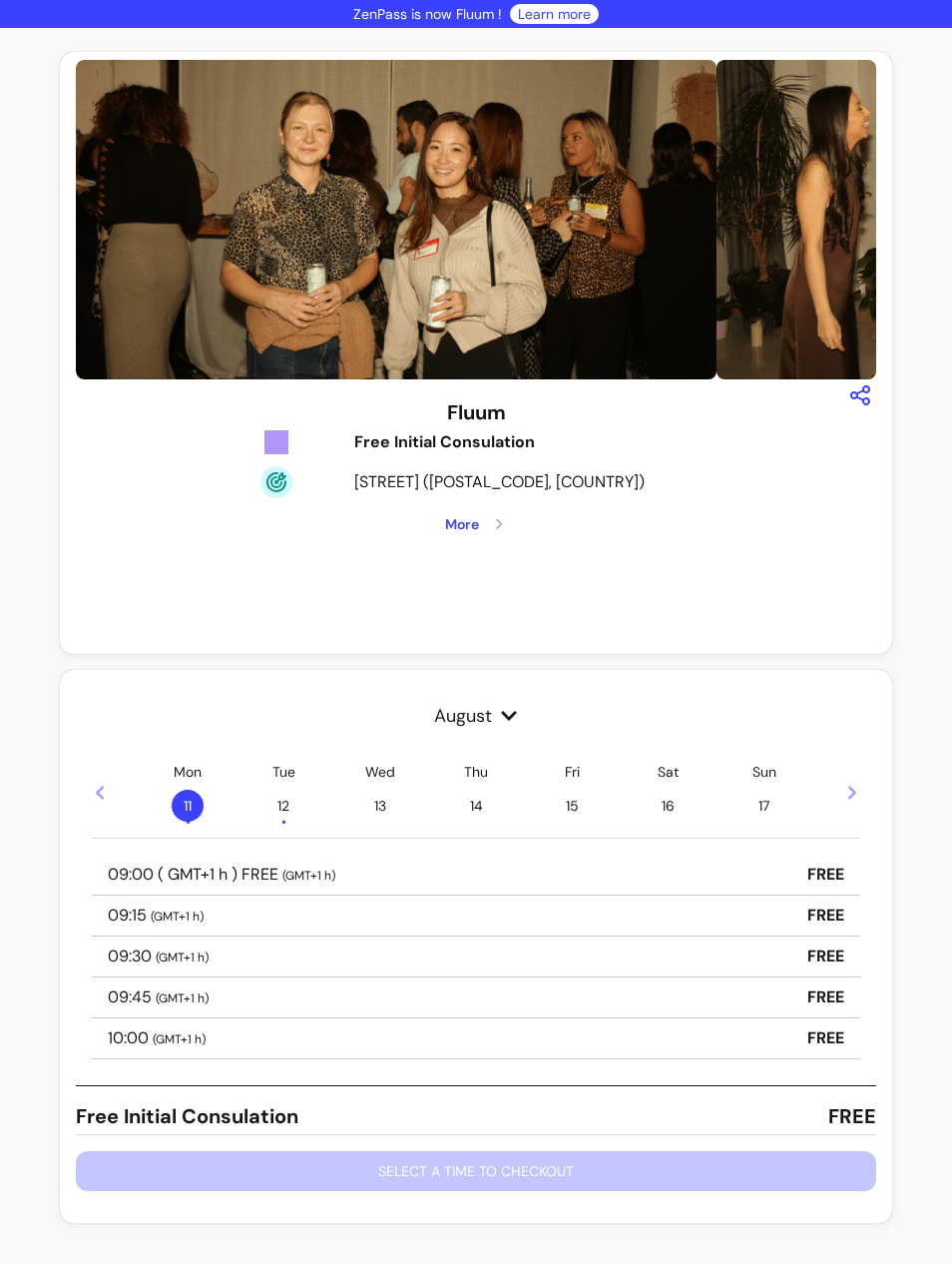 click on "09:00   ( GMT+1 h ) FREE" at bounding box center (476, 875) 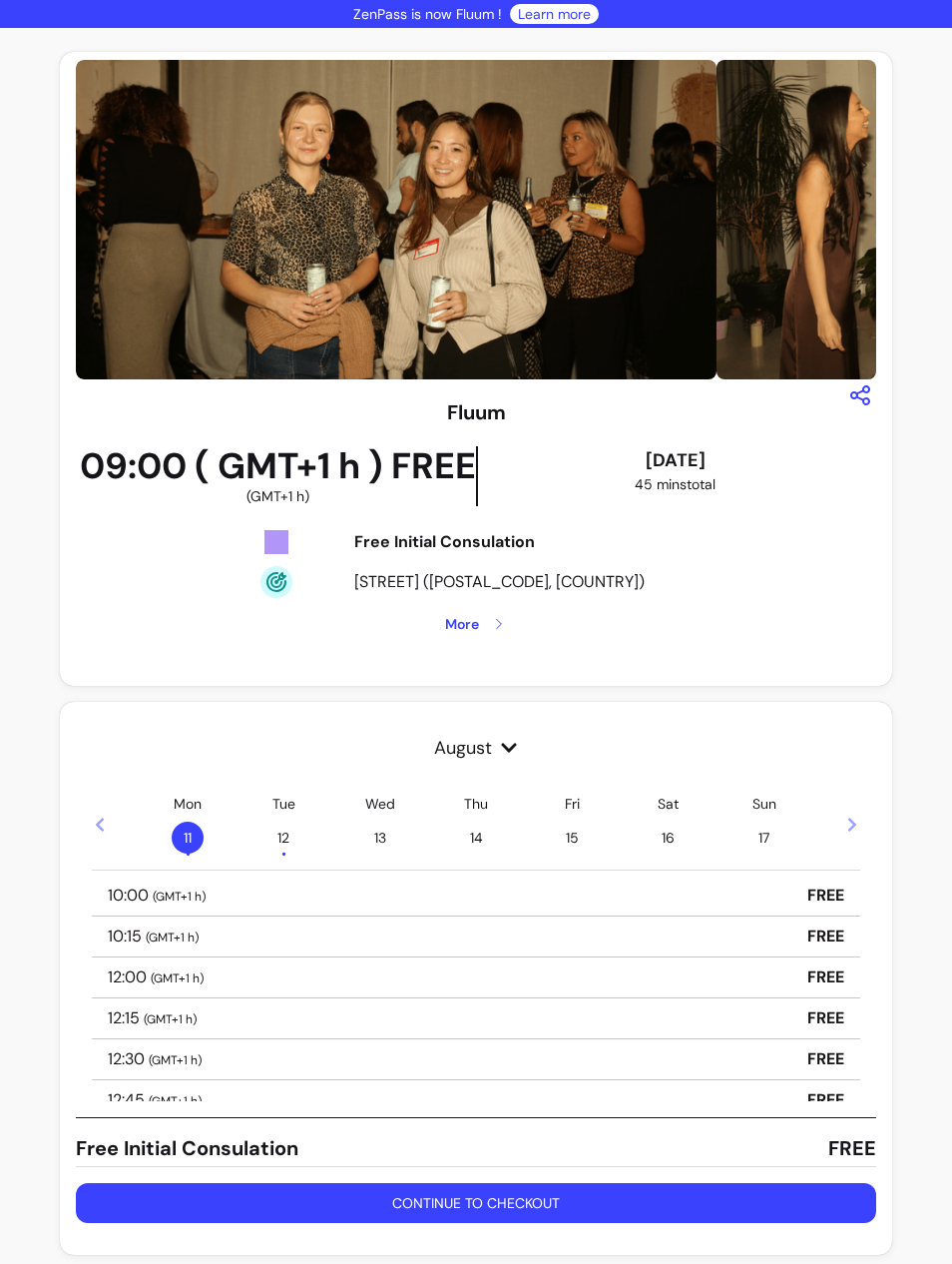 scroll, scrollTop: 177, scrollLeft: 0, axis: vertical 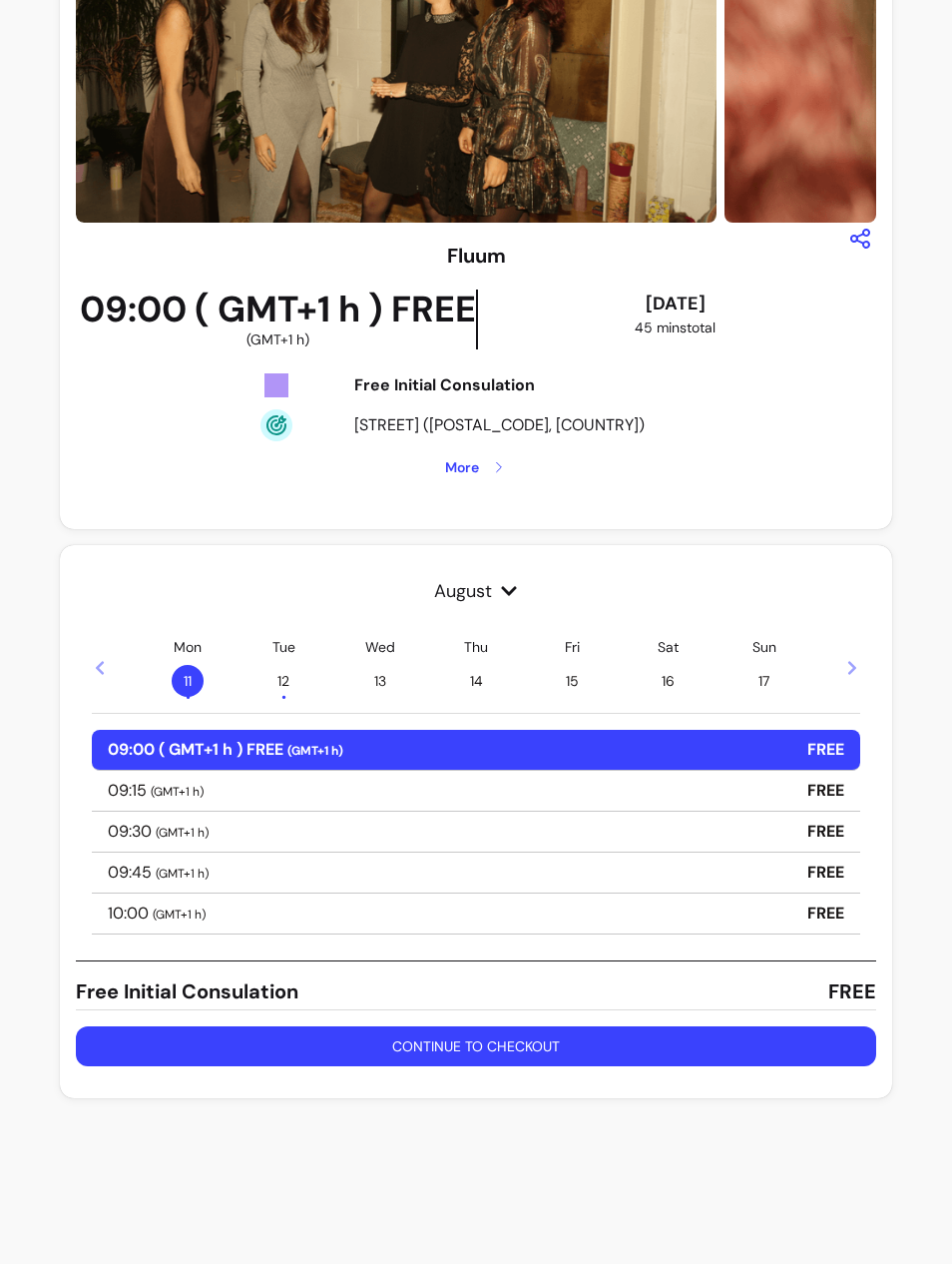 click on "09:30   ( GMT+1 h ) FREE" at bounding box center [476, 832] 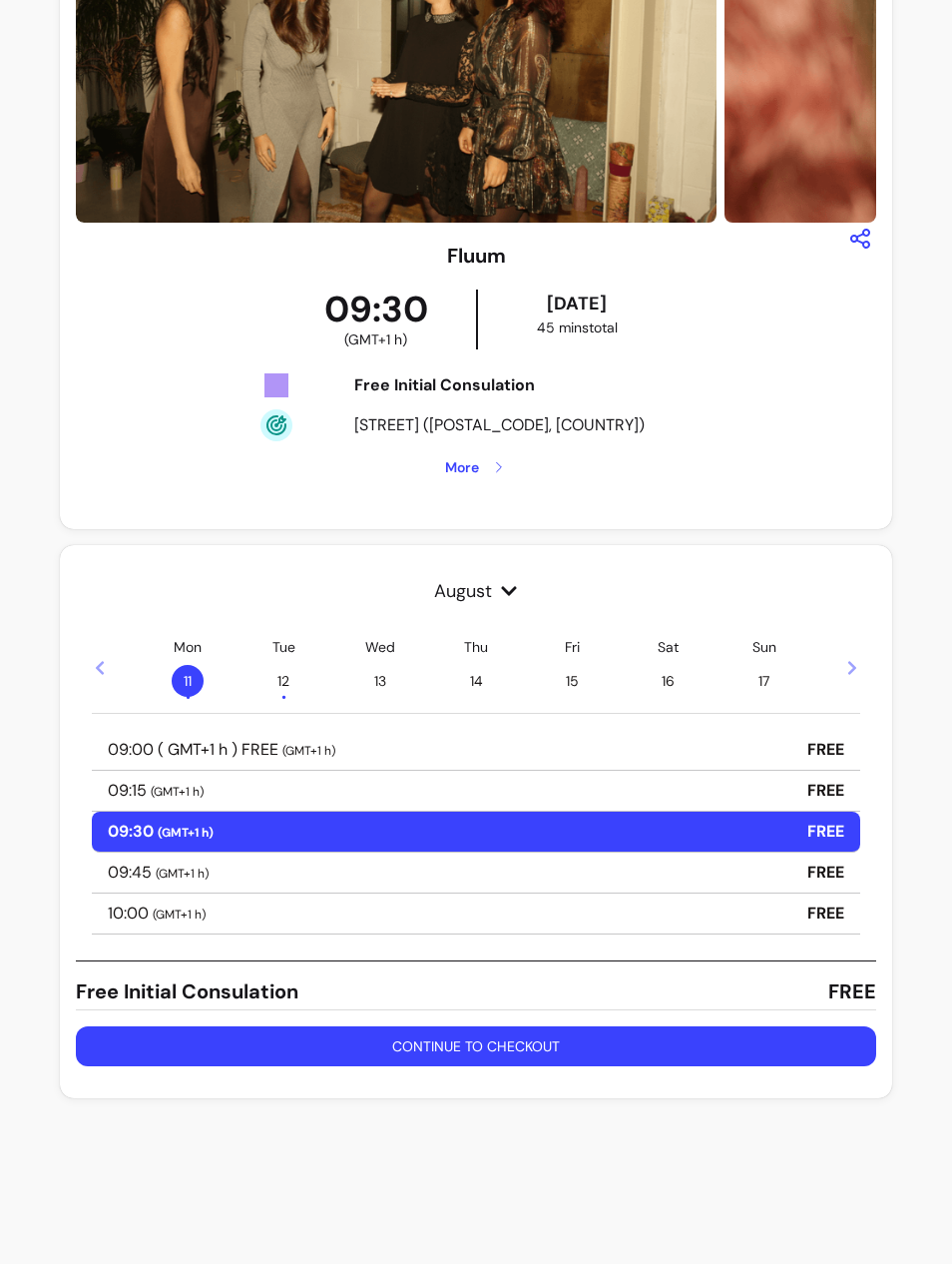 click on "12 •" at bounding box center [283, 681] 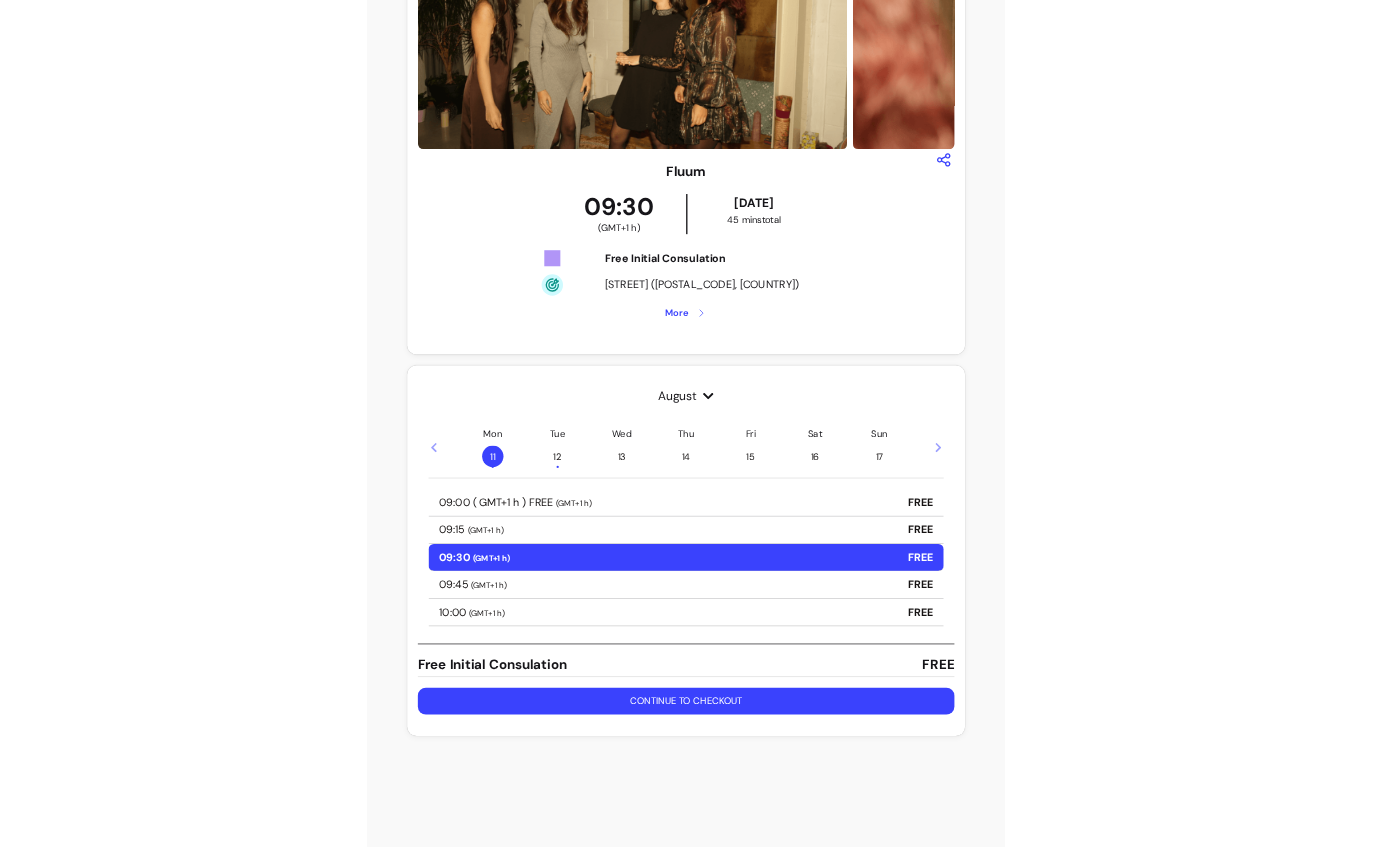 scroll, scrollTop: 125, scrollLeft: 0, axis: vertical 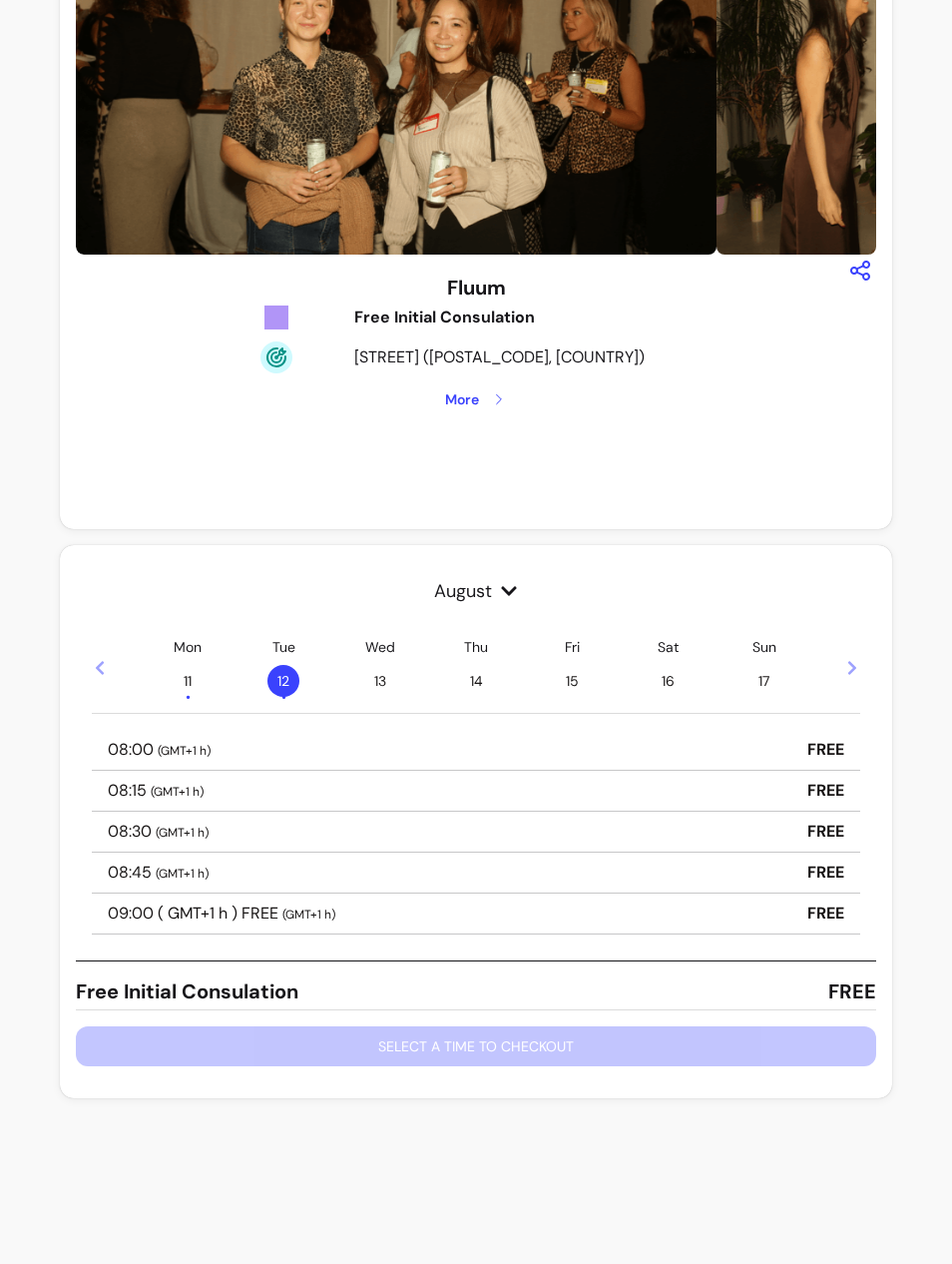 click on "08:45   ( GMT+1 h ) FREE" at bounding box center [476, 873] 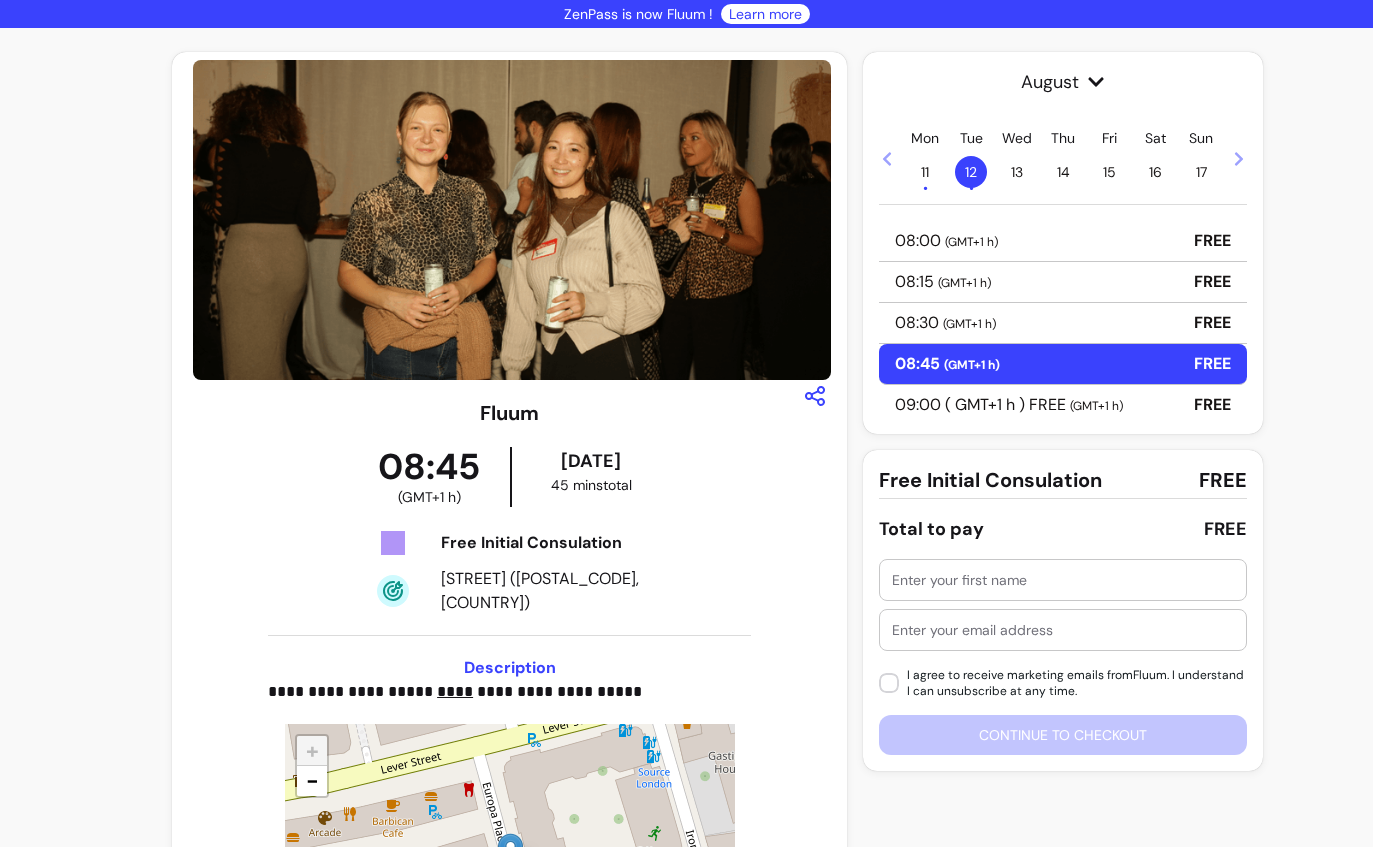 scroll, scrollTop: 84, scrollLeft: 0, axis: vertical 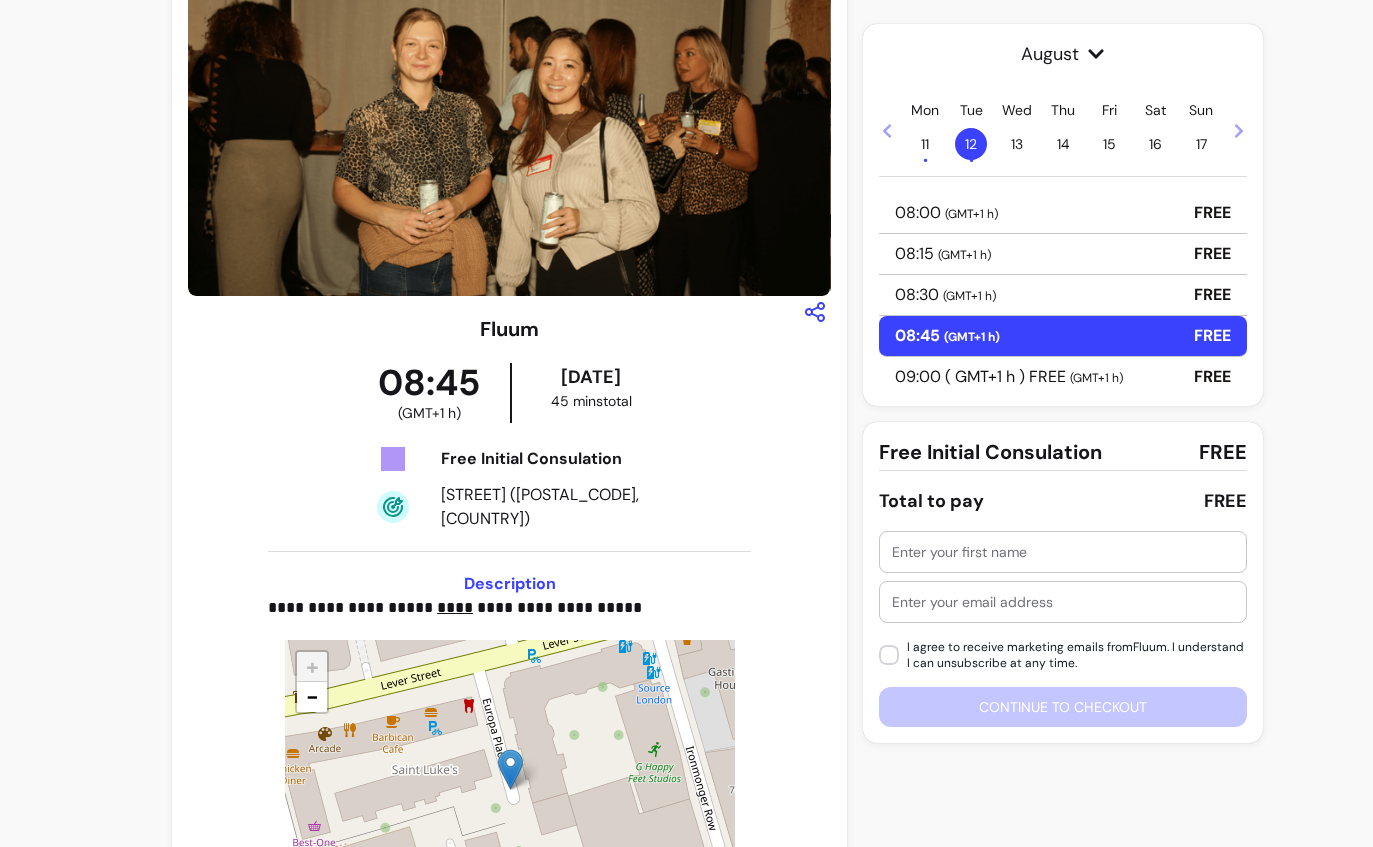 click at bounding box center [1063, 552] 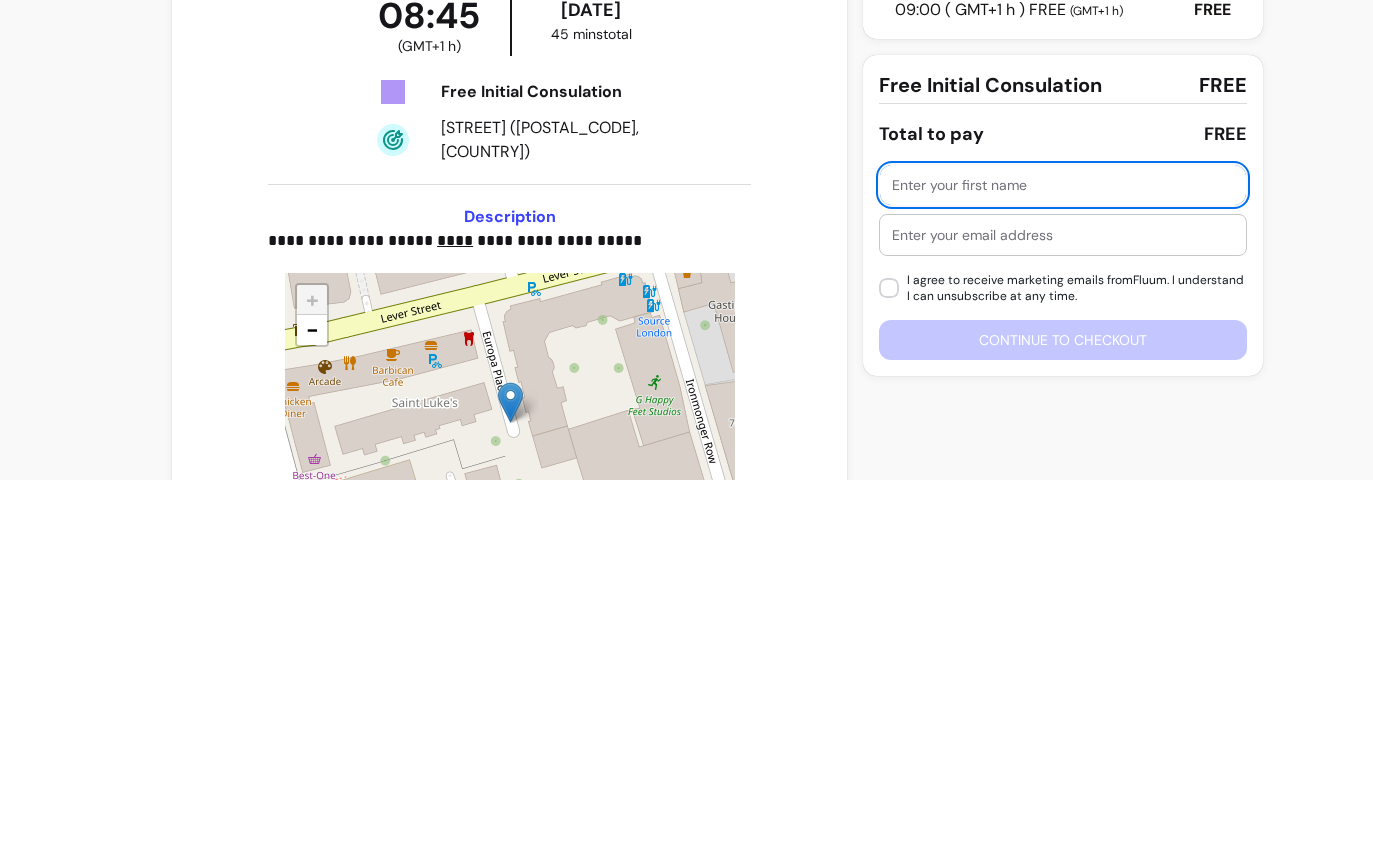 type on "[FIRST]" 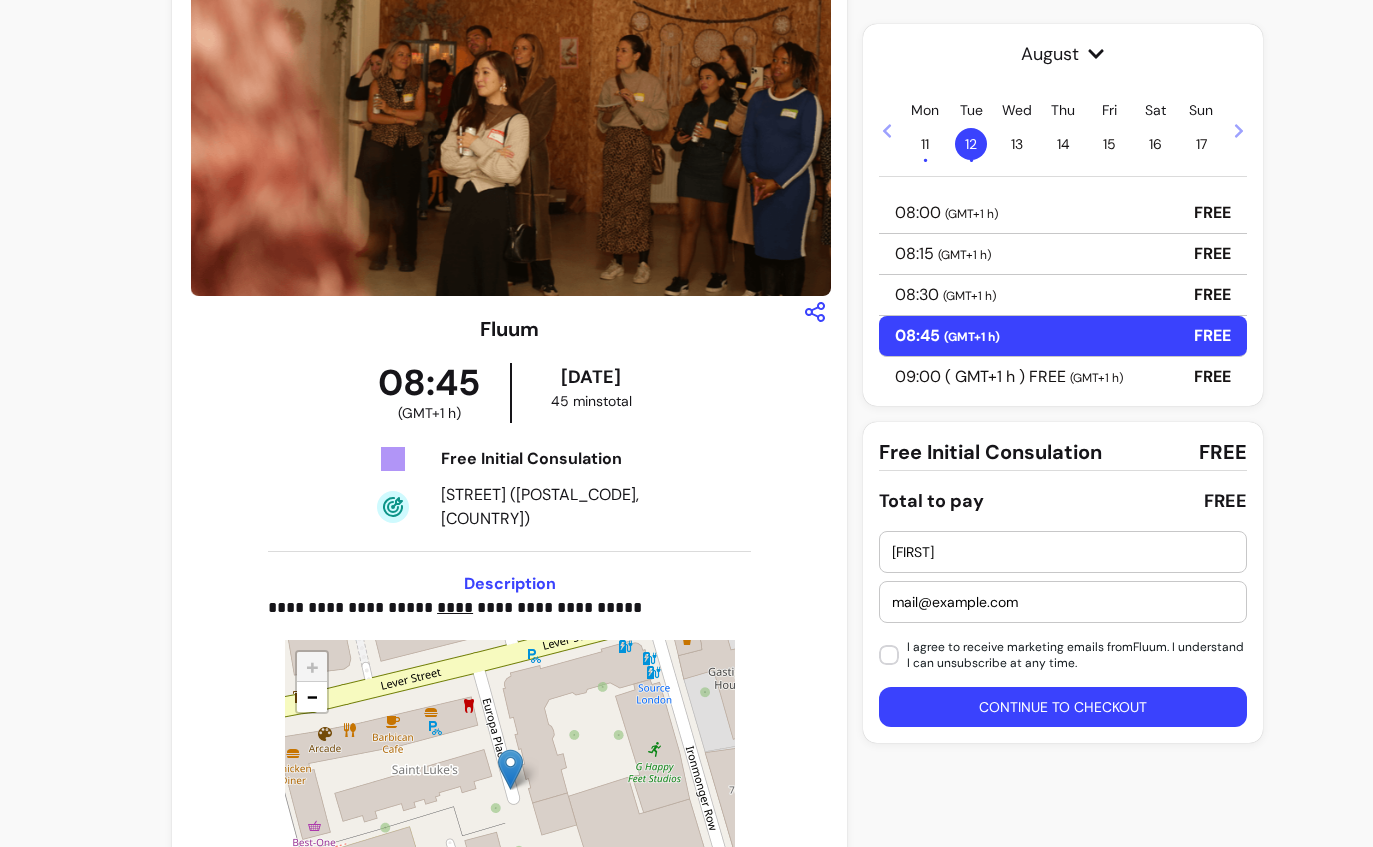 click on "mail@example.com" at bounding box center (1063, 602) 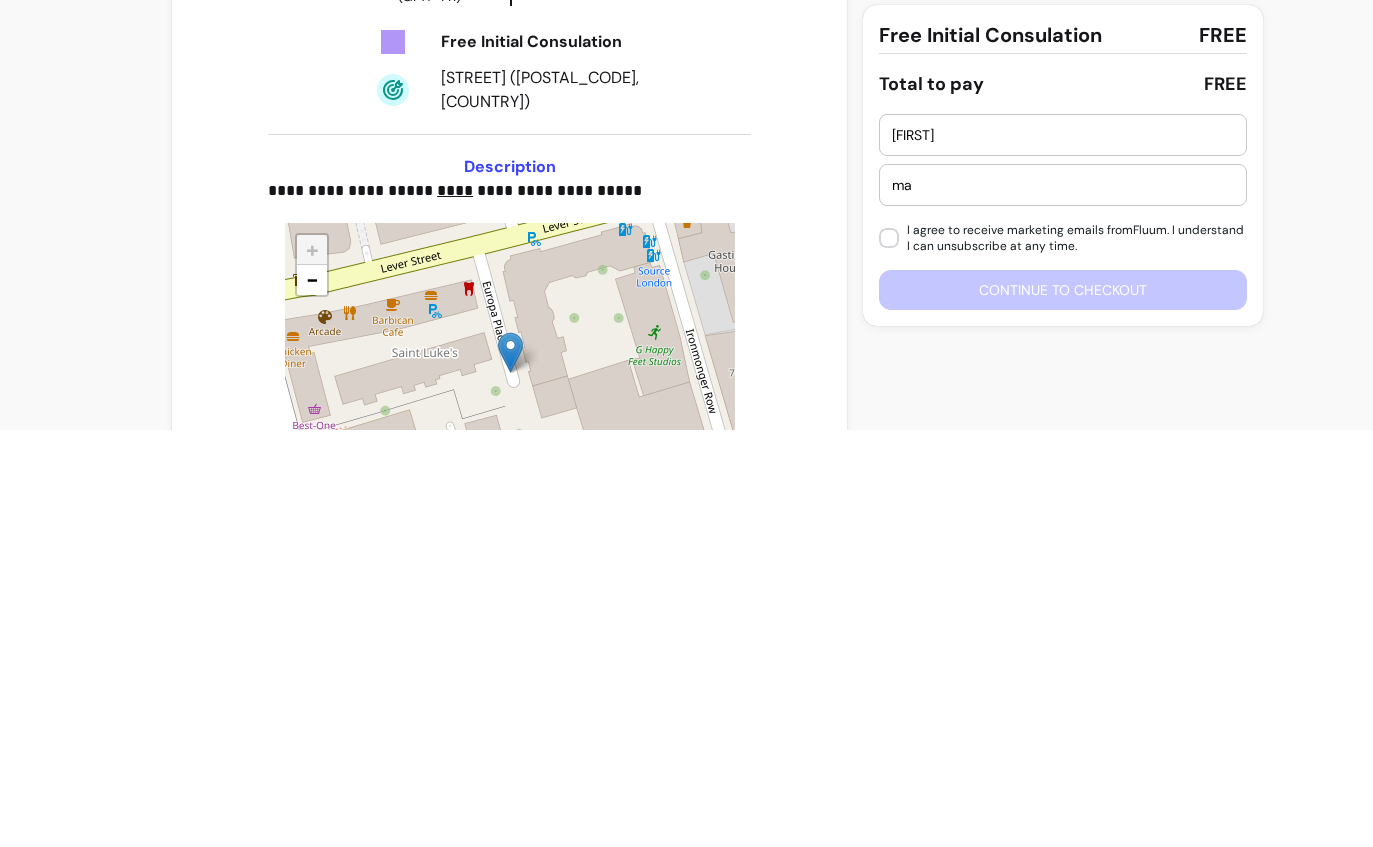 type on "m" 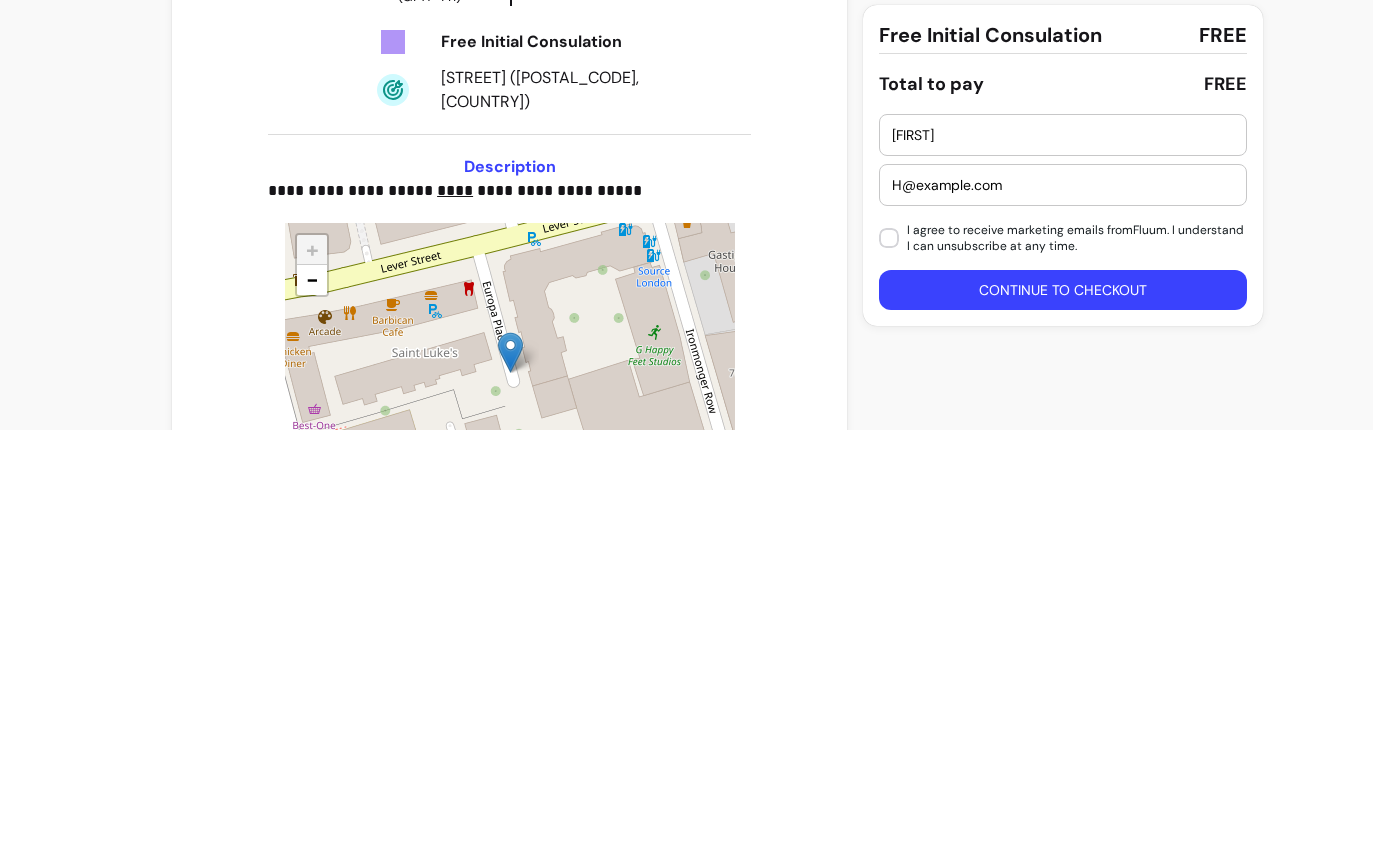 type on "H@example.com" 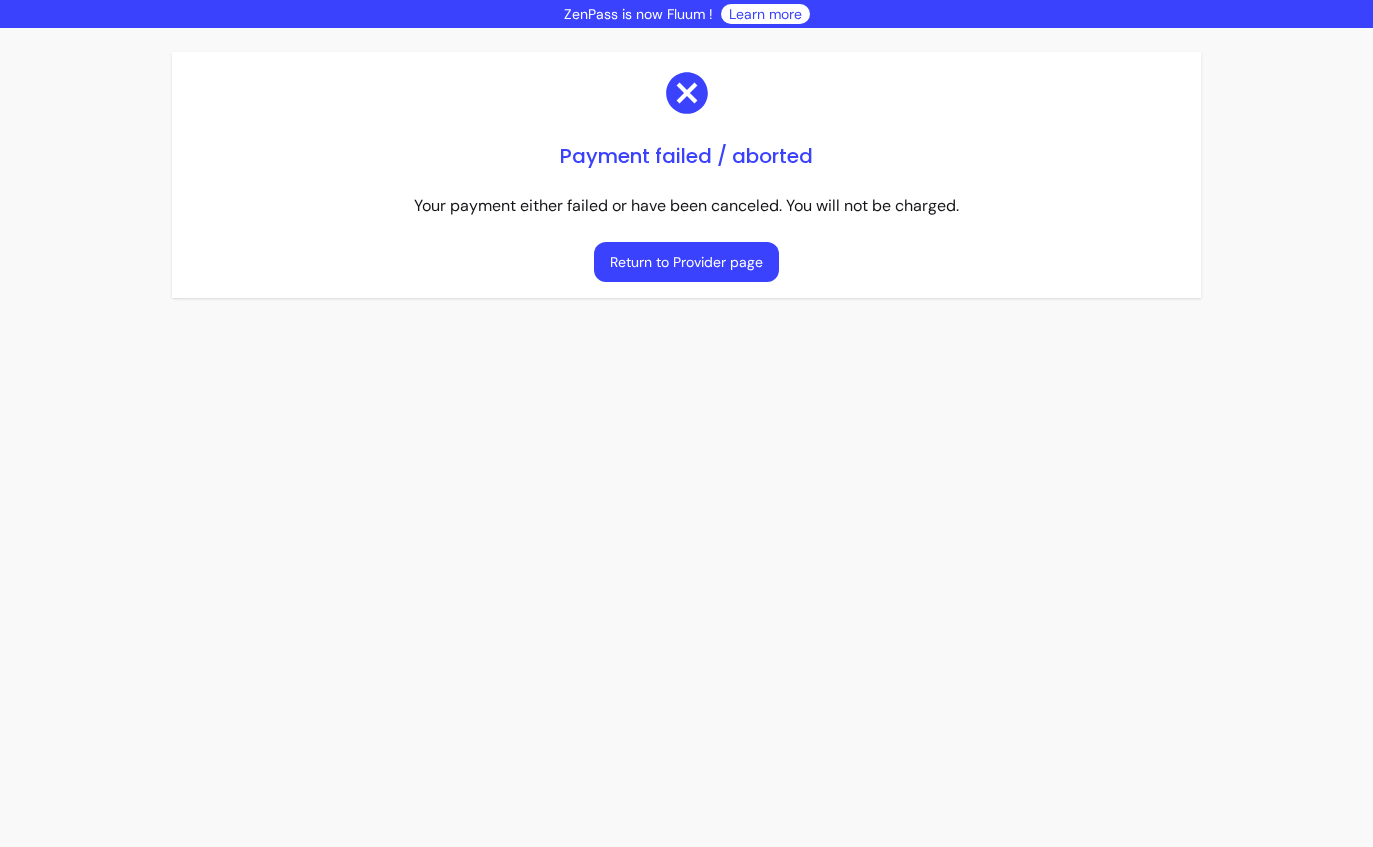 scroll, scrollTop: 0, scrollLeft: 0, axis: both 